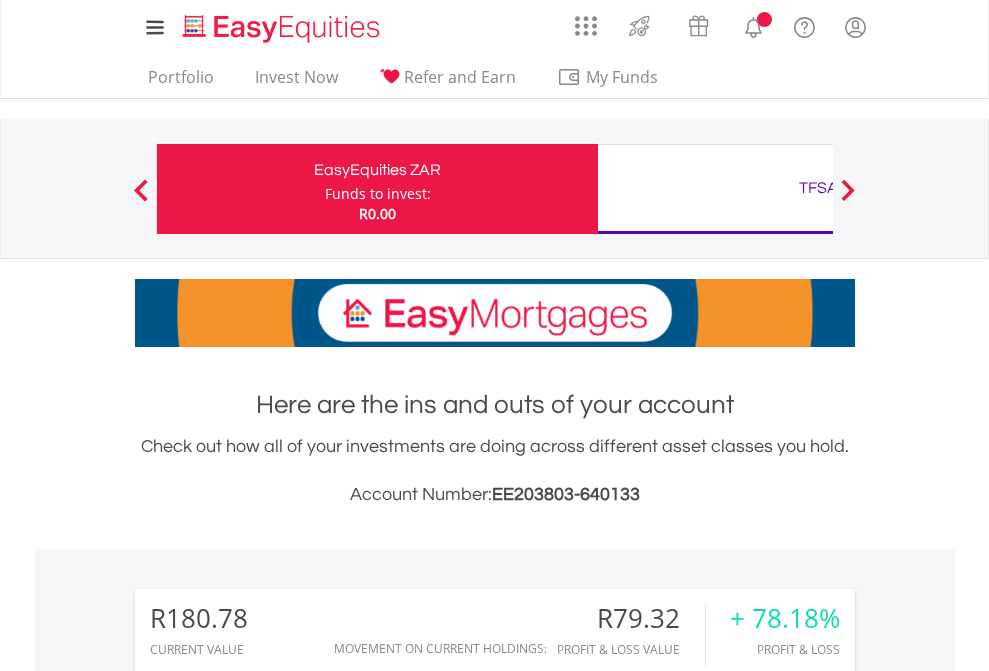 scroll, scrollTop: 0, scrollLeft: 0, axis: both 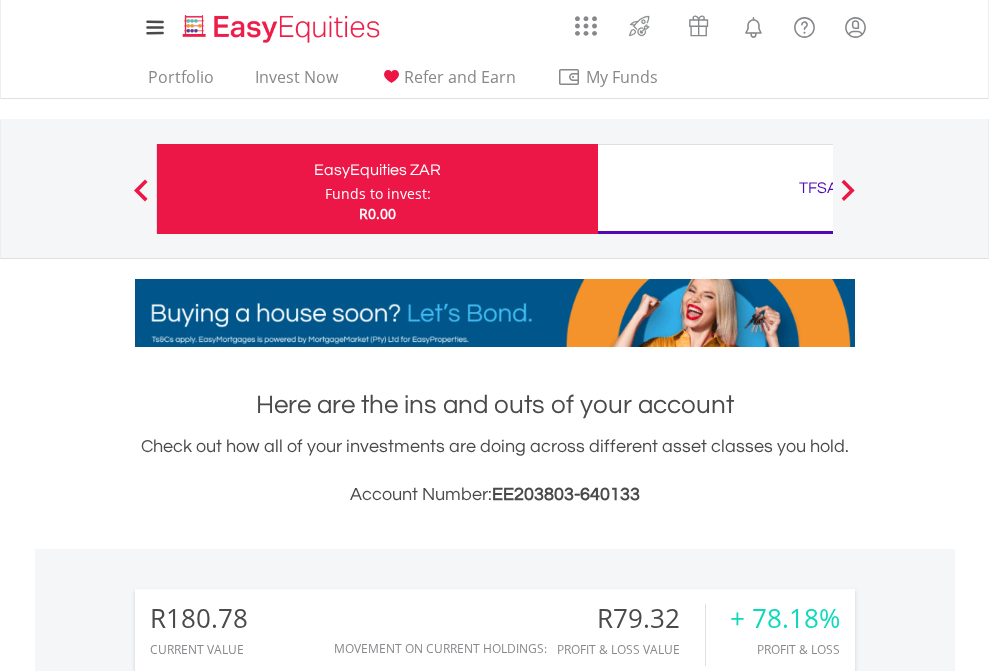 click on "Funds to invest:" at bounding box center [378, 194] 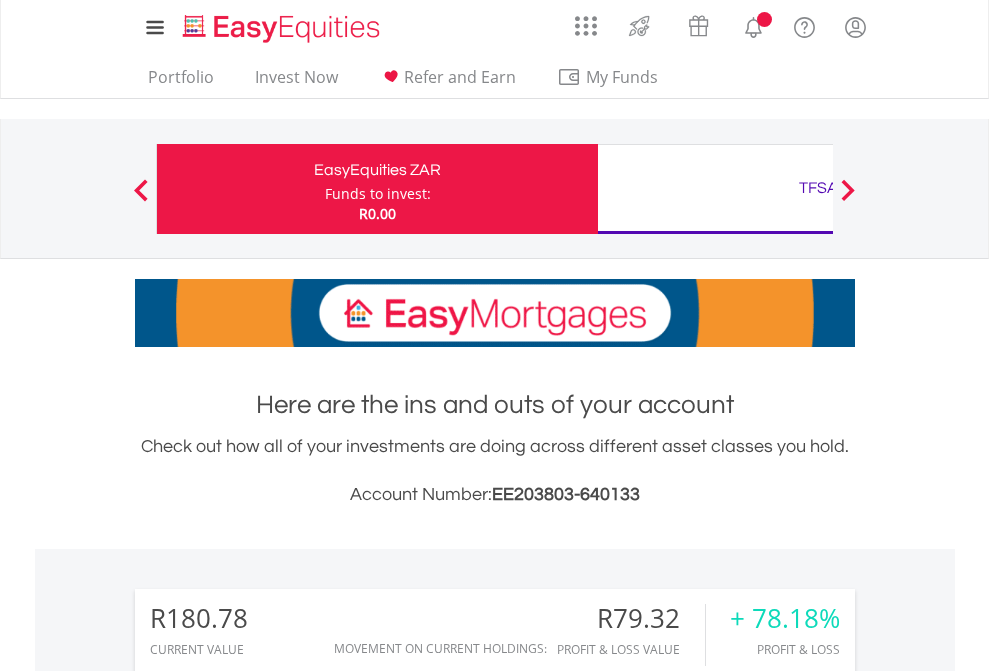 scroll, scrollTop: 0, scrollLeft: 0, axis: both 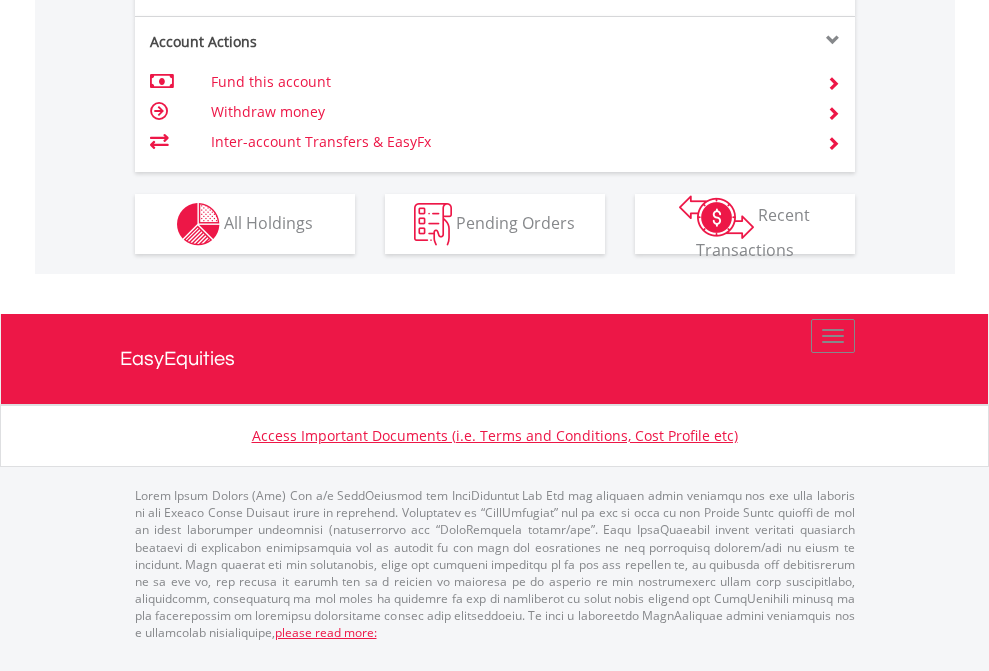 click on "Investment types" at bounding box center (706, -337) 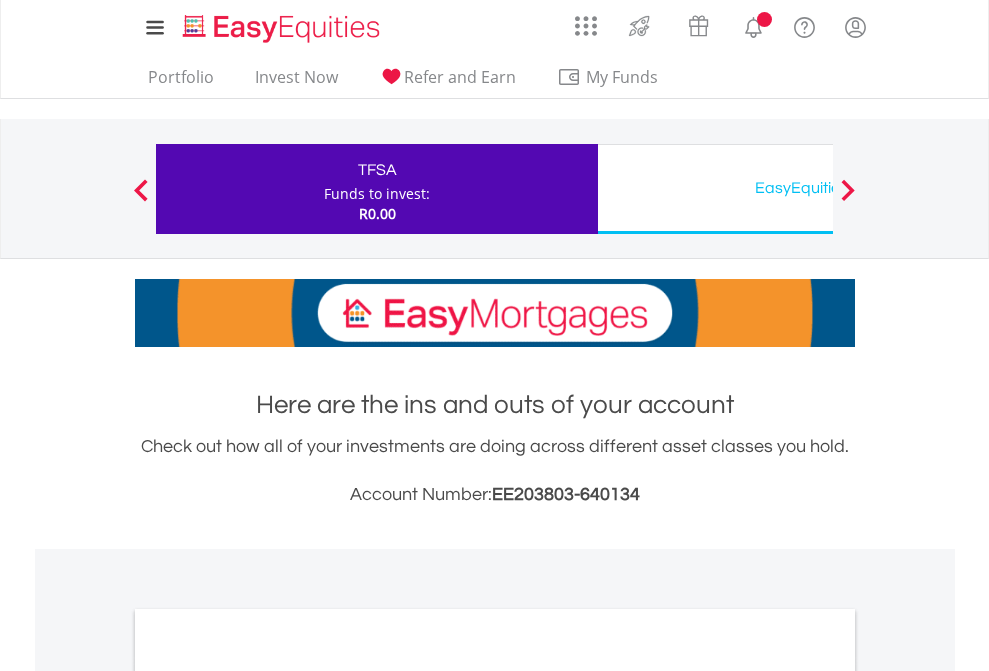 scroll, scrollTop: 0, scrollLeft: 0, axis: both 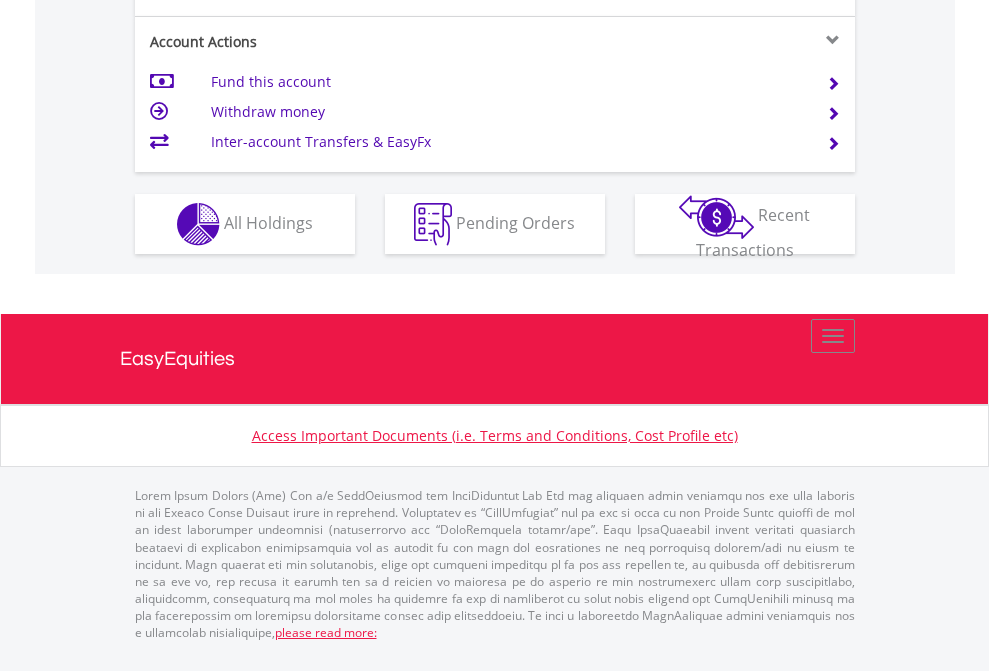 click on "Investment types" at bounding box center [706, -337] 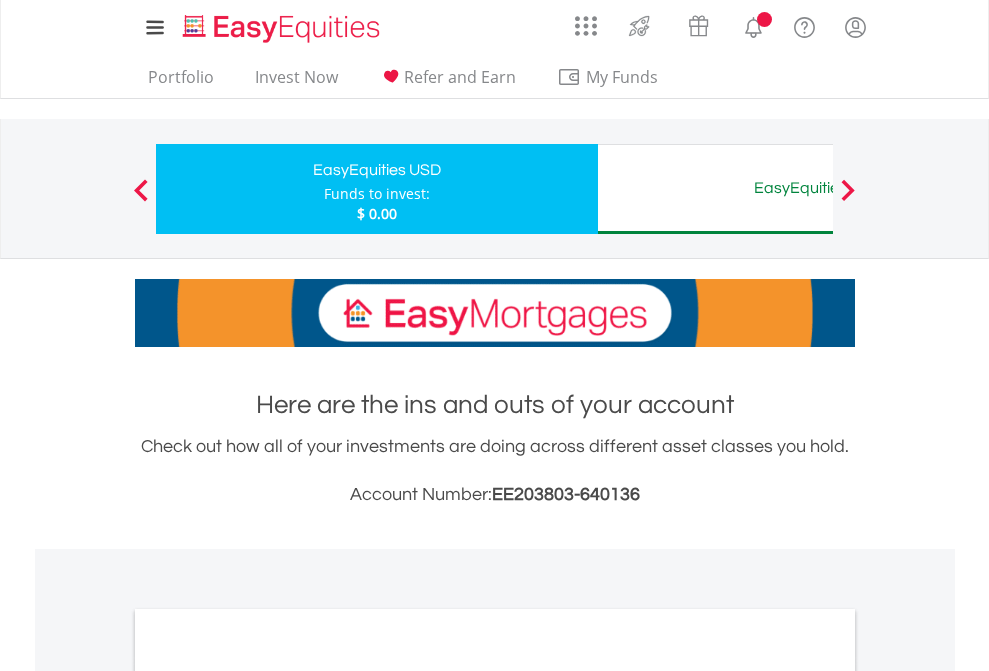 scroll, scrollTop: 0, scrollLeft: 0, axis: both 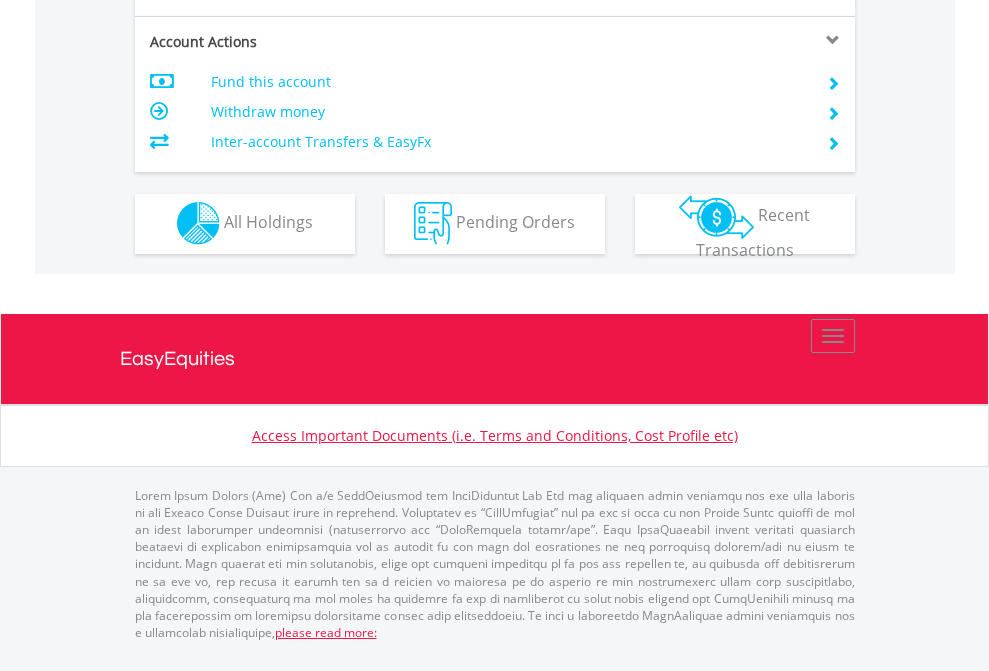 click on "Investment types" at bounding box center (706, -353) 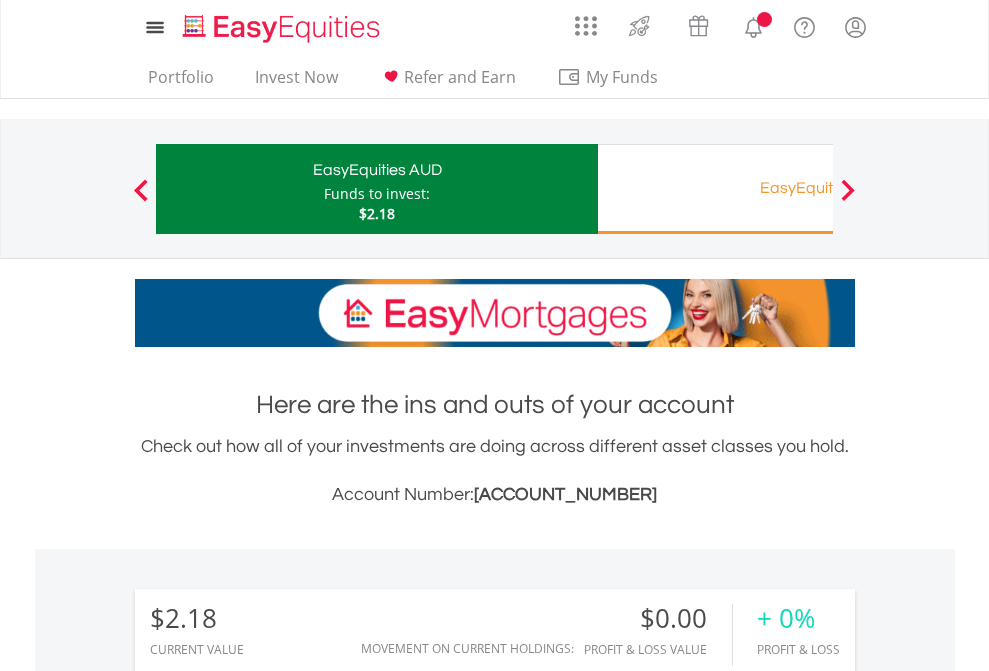 scroll, scrollTop: 0, scrollLeft: 0, axis: both 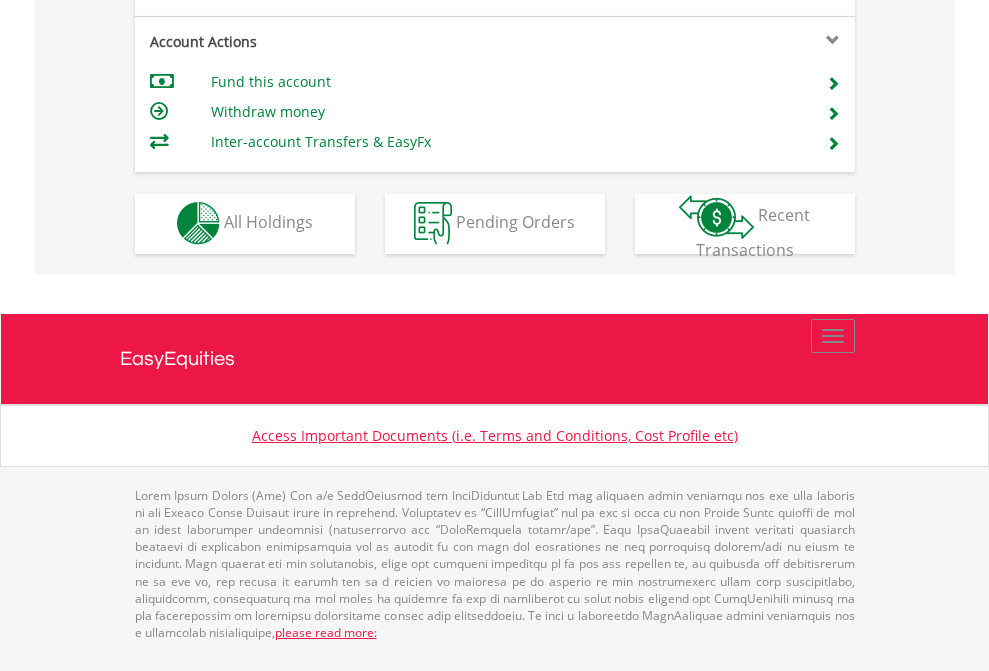 click on "Investment types" at bounding box center (706, -353) 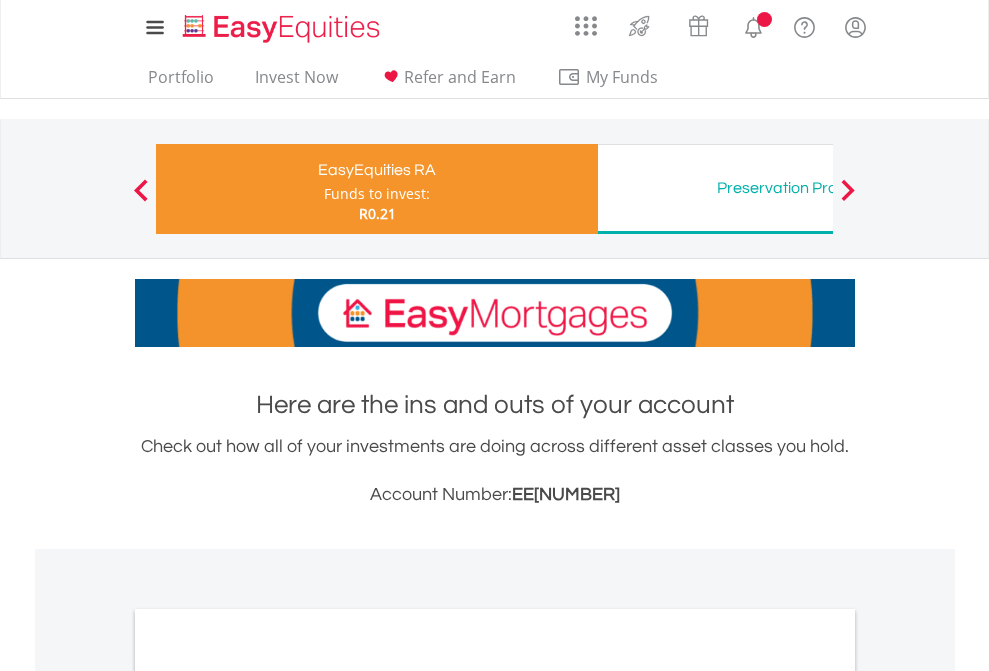 scroll, scrollTop: 0, scrollLeft: 0, axis: both 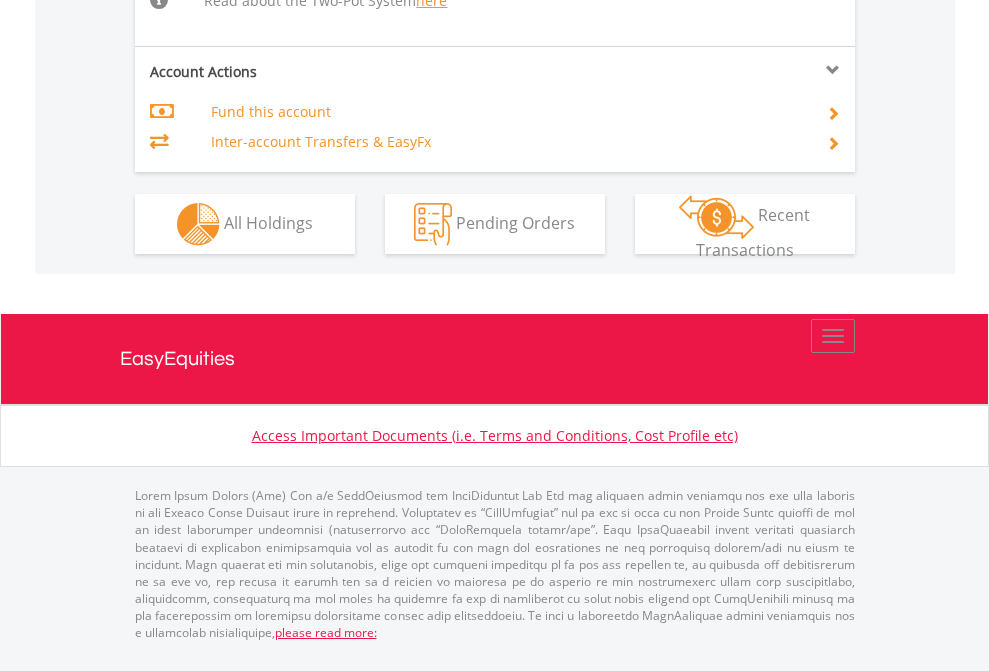 click on "Investment types" at bounding box center [706, -518] 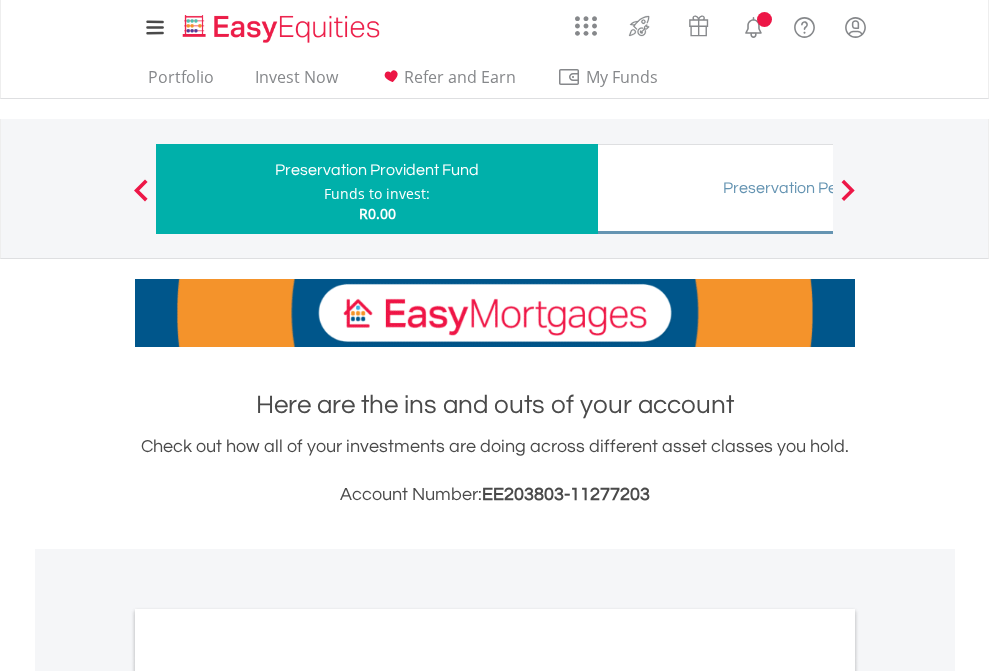 scroll, scrollTop: 0, scrollLeft: 0, axis: both 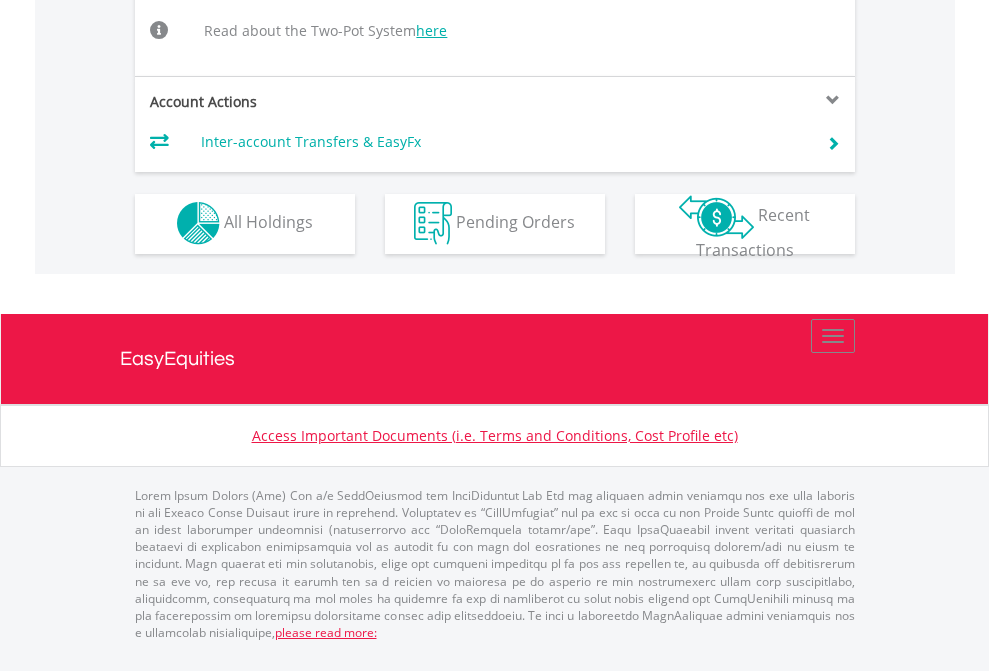 click on "Investment types" at bounding box center (706, -504) 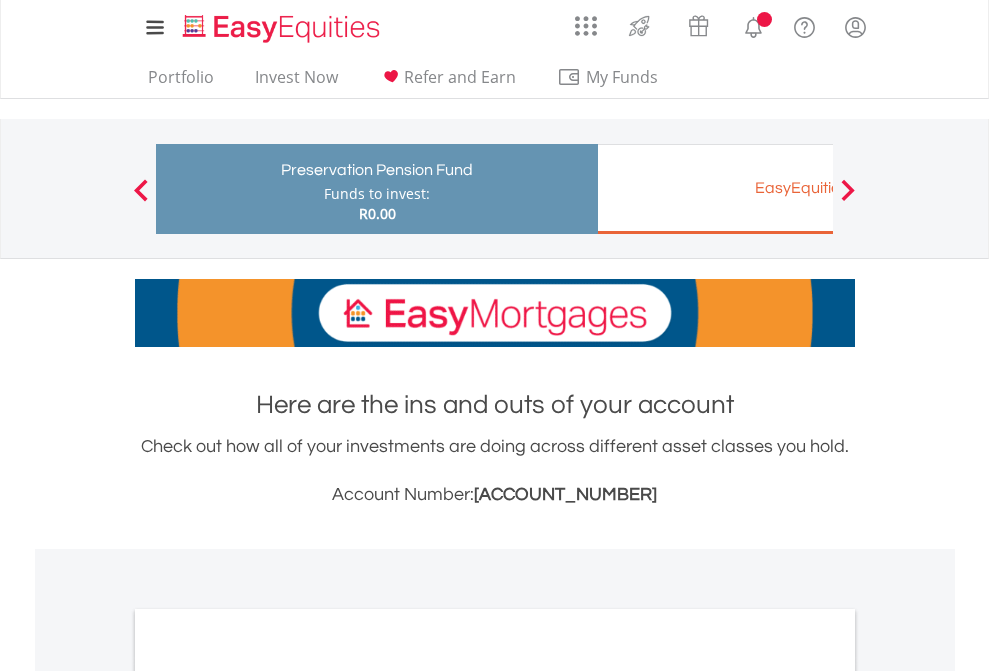 scroll, scrollTop: 0, scrollLeft: 0, axis: both 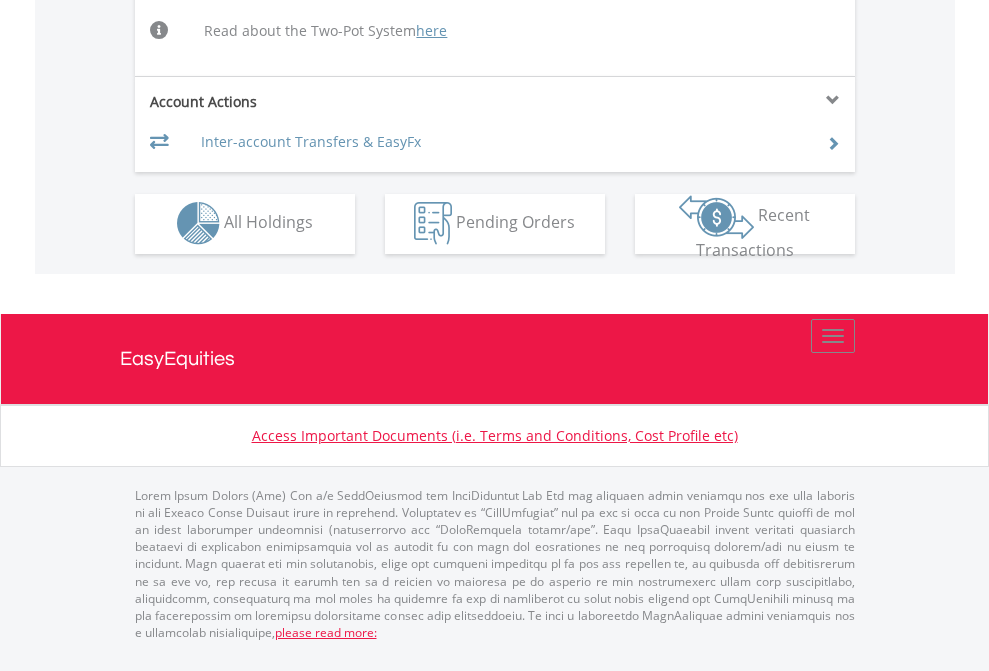 click on "Investment types" at bounding box center [706, -504] 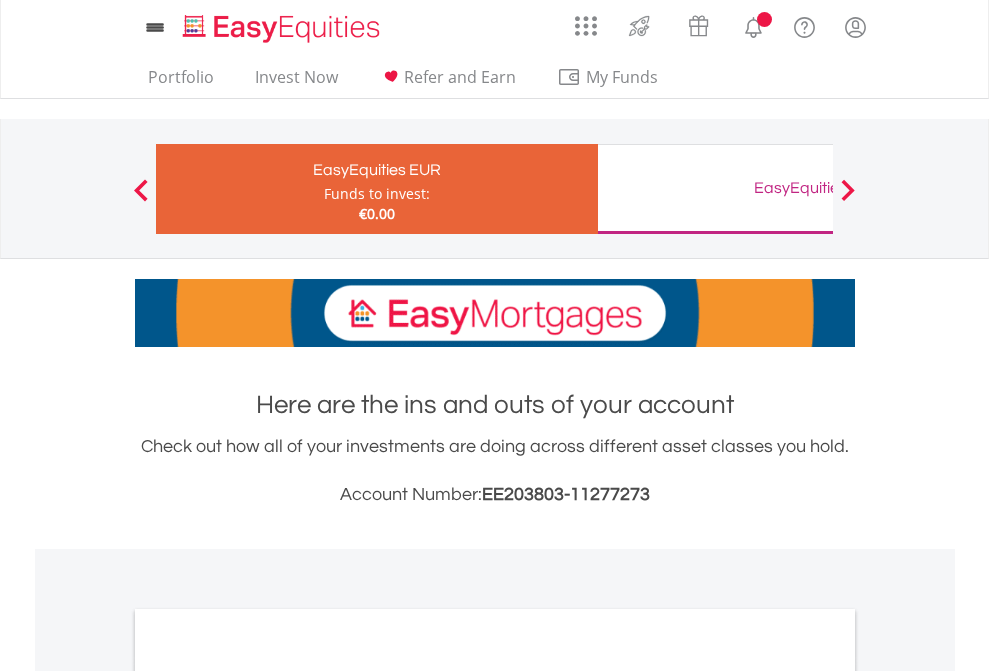 scroll, scrollTop: 0, scrollLeft: 0, axis: both 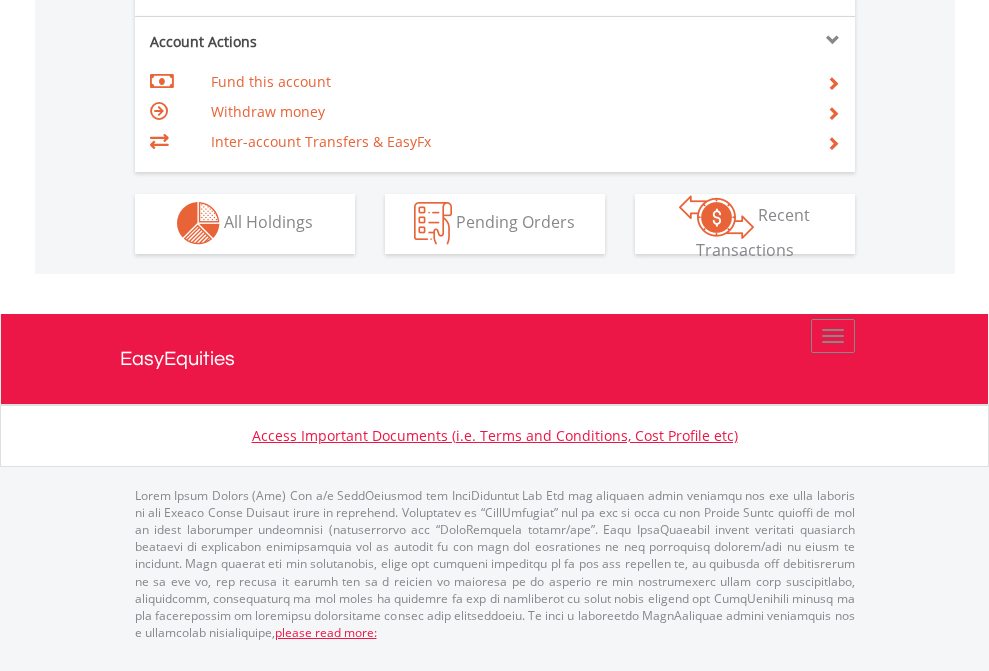 click on "Investment types" at bounding box center [706, -353] 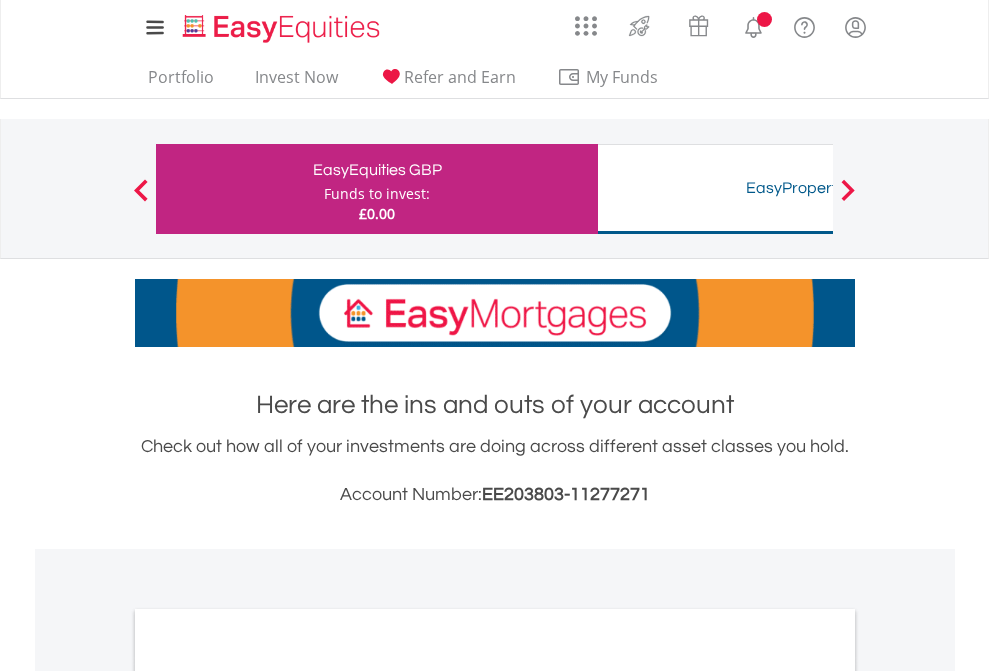 scroll, scrollTop: 0, scrollLeft: 0, axis: both 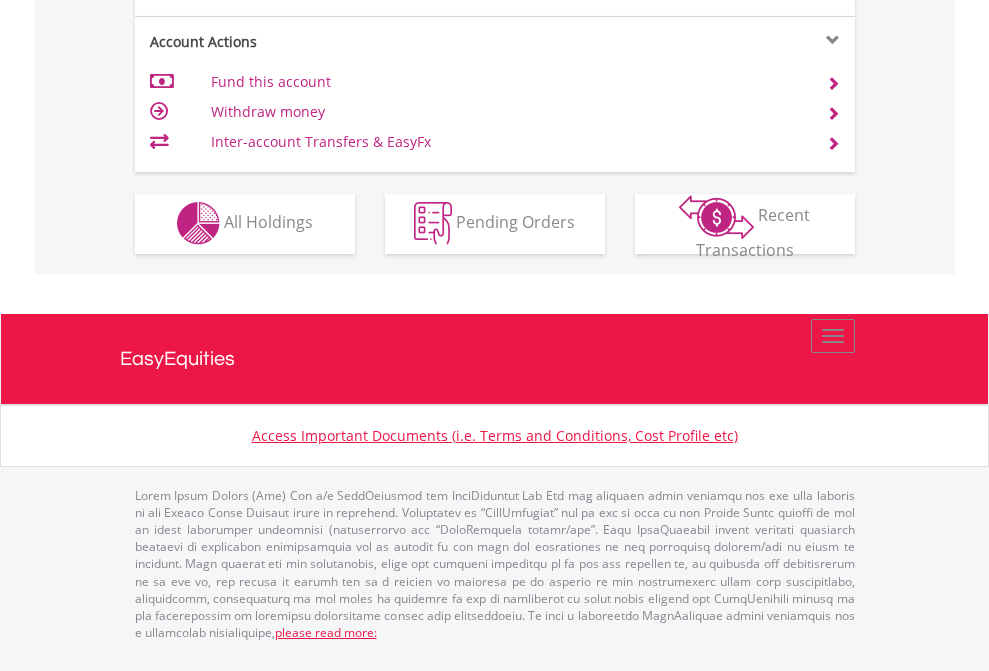 click on "Investment types" at bounding box center (706, -353) 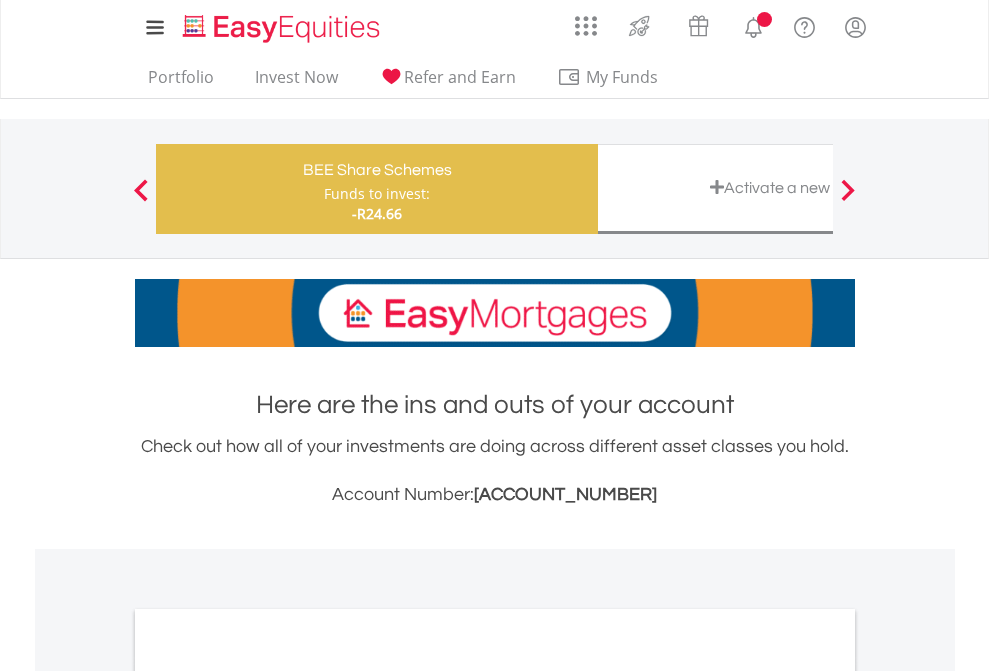 scroll, scrollTop: 0, scrollLeft: 0, axis: both 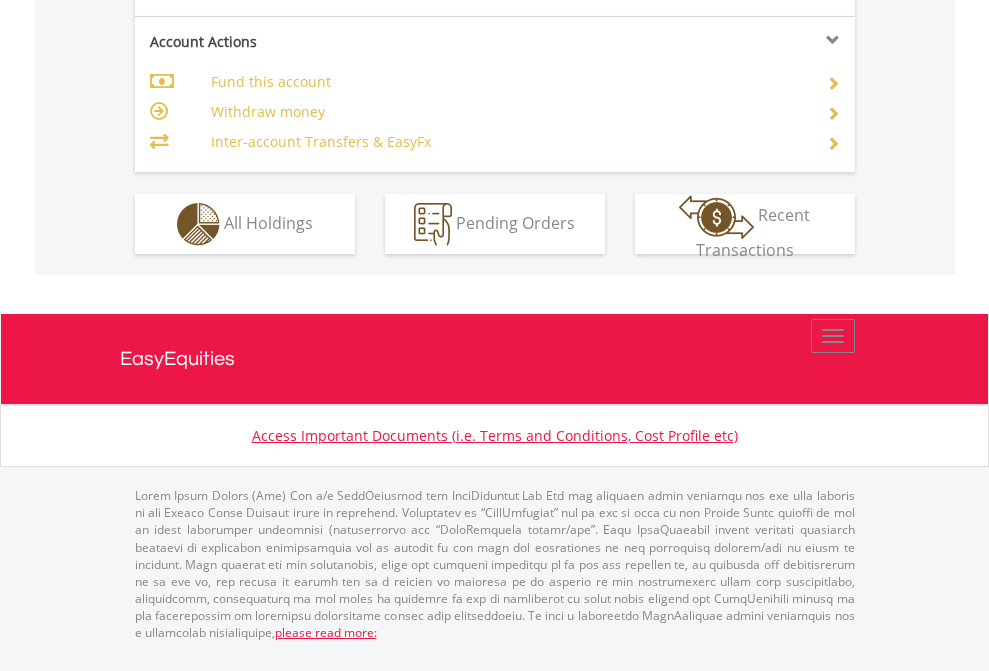 click on "Investment types" at bounding box center (706, -337) 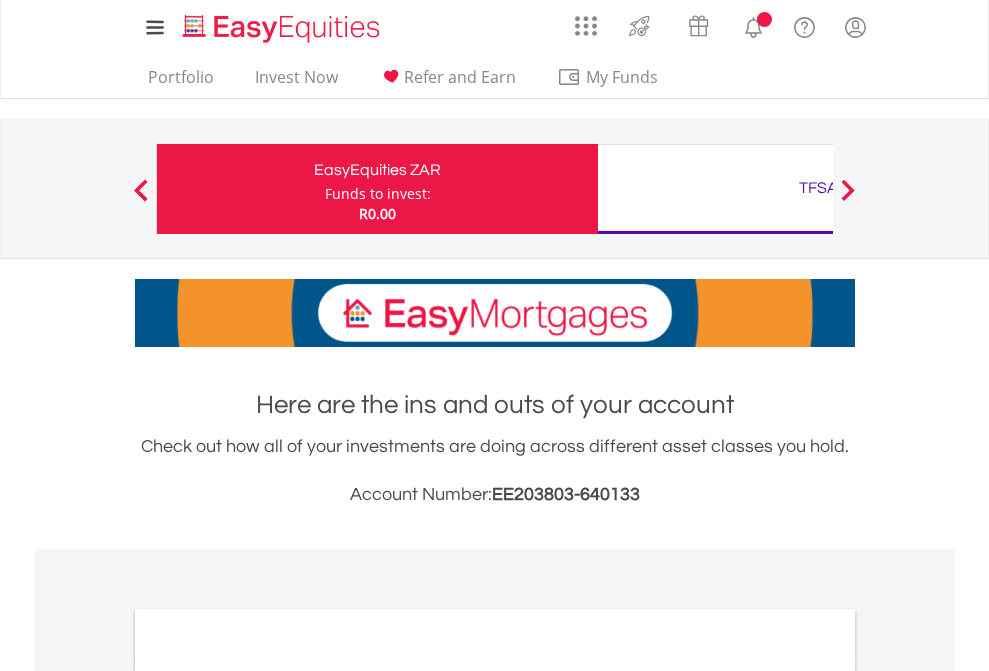 scroll, scrollTop: 1202, scrollLeft: 0, axis: vertical 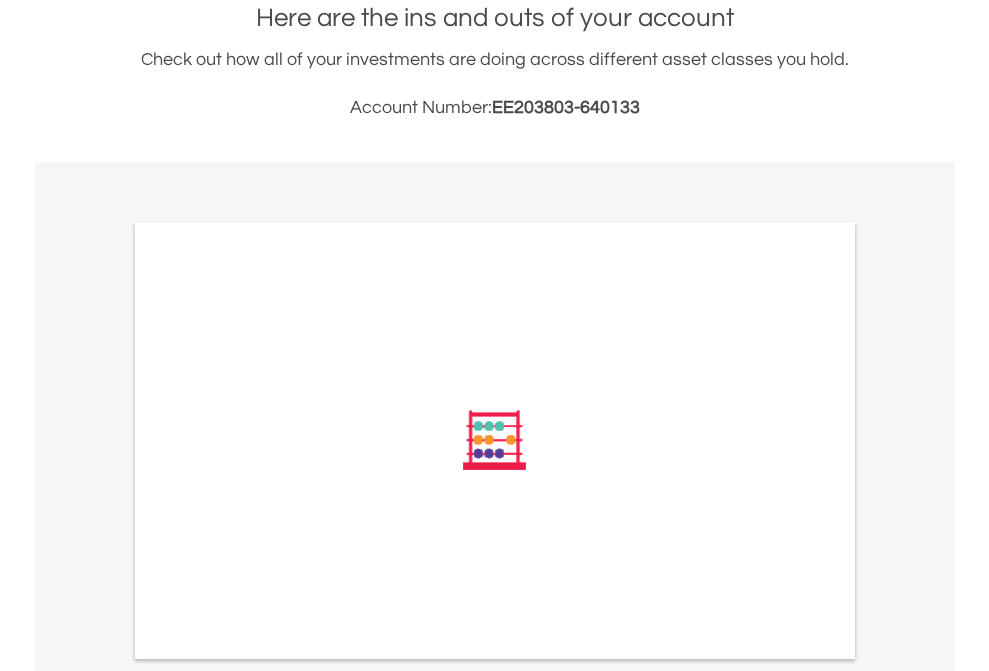 click on "All Holdings" at bounding box center [268, 709] 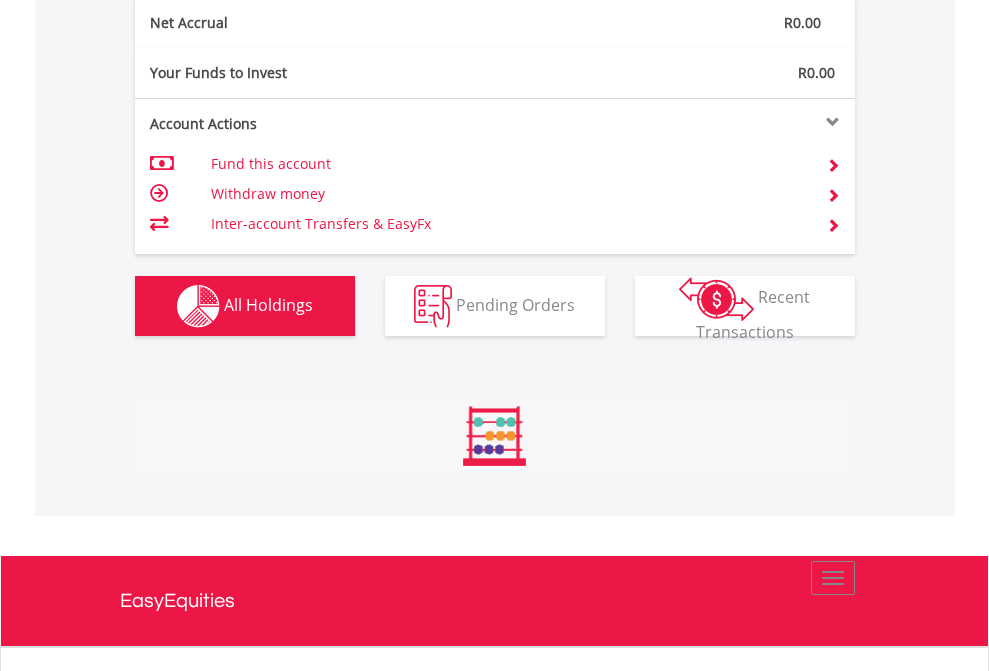 scroll, scrollTop: 999808, scrollLeft: 999687, axis: both 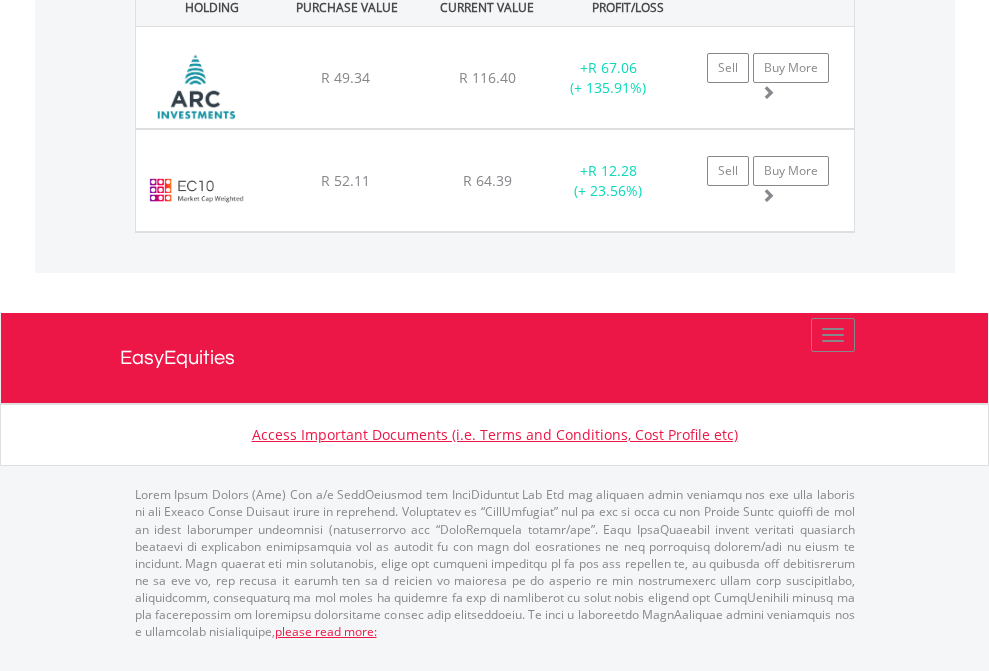 click on "TFSA" at bounding box center [818, -1482] 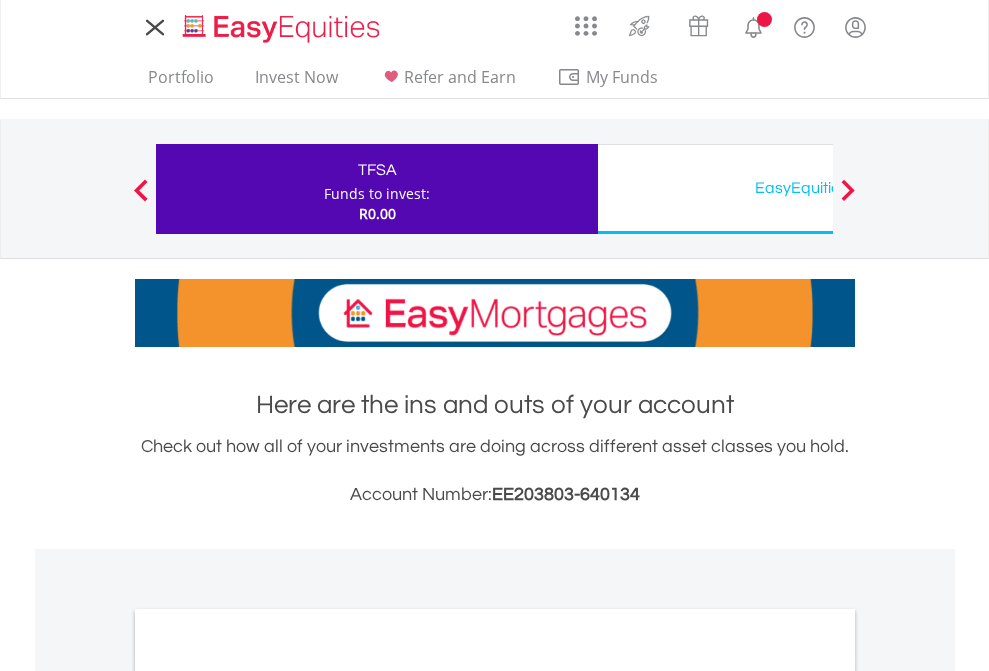 scroll, scrollTop: 0, scrollLeft: 0, axis: both 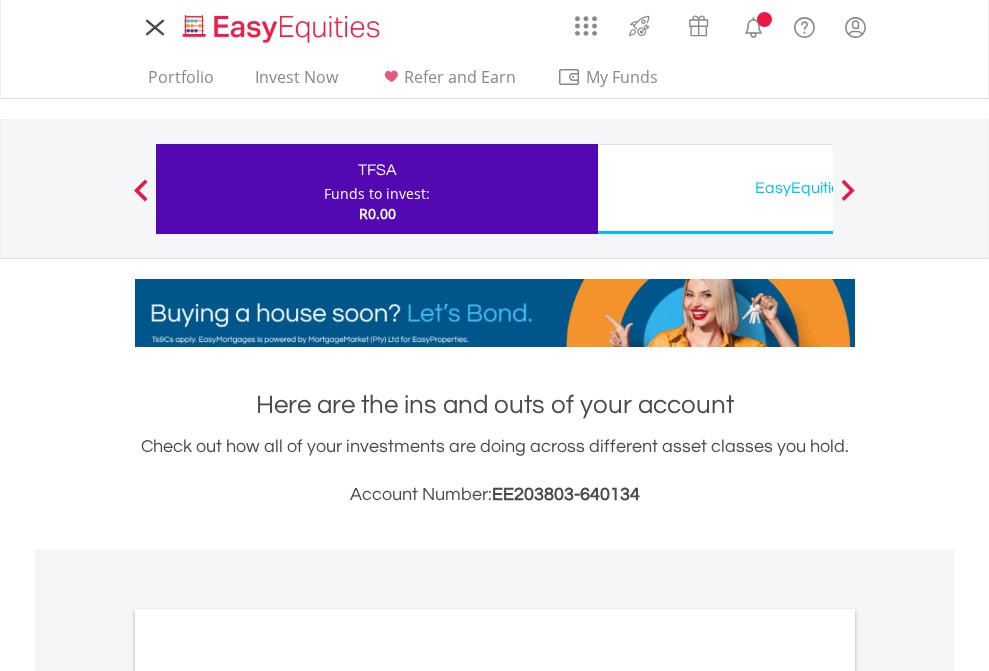 click on "All Holdings" at bounding box center (268, 1096) 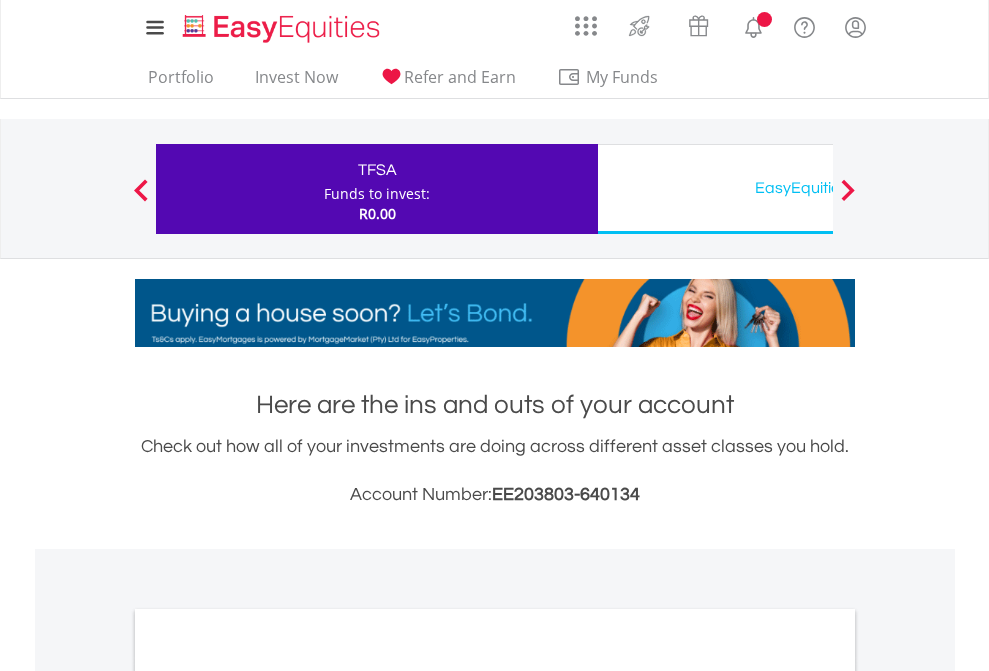 scroll, scrollTop: 1202, scrollLeft: 0, axis: vertical 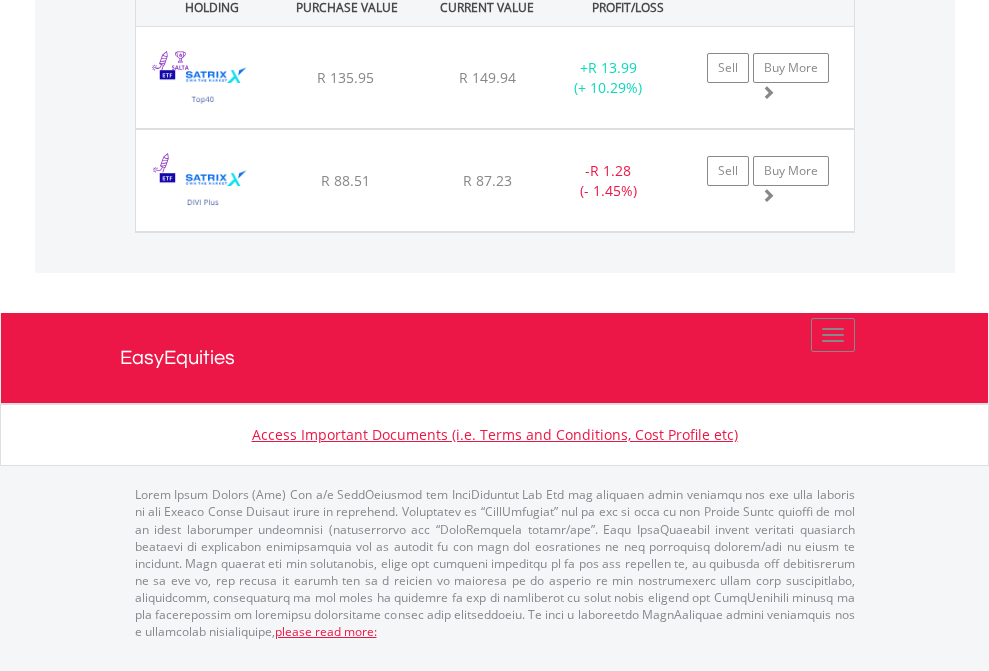 click on "EasyEquities USD" at bounding box center (818, -1442) 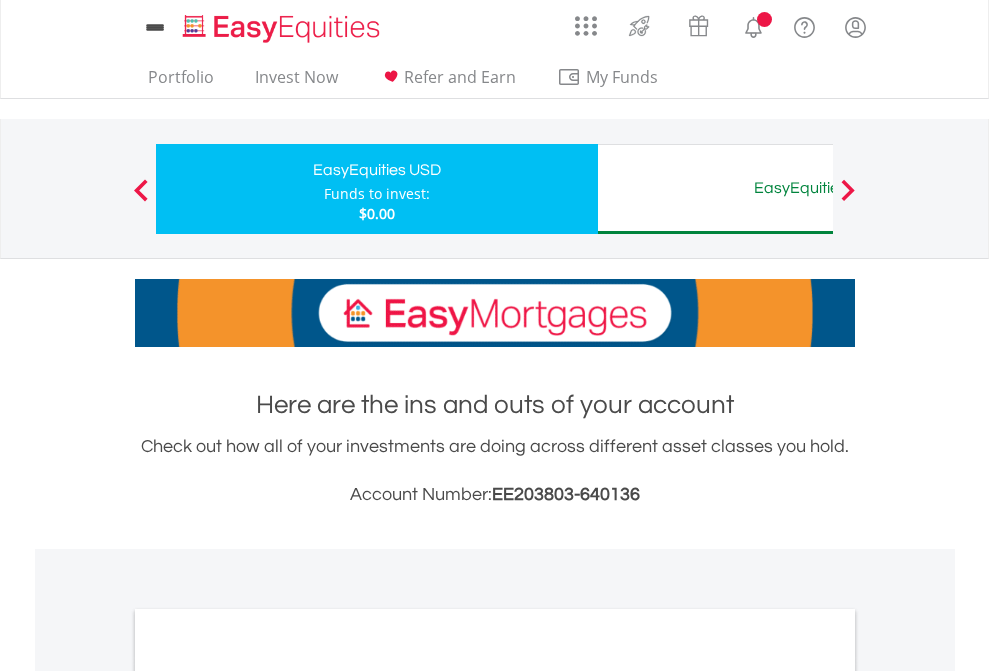 scroll, scrollTop: 0, scrollLeft: 0, axis: both 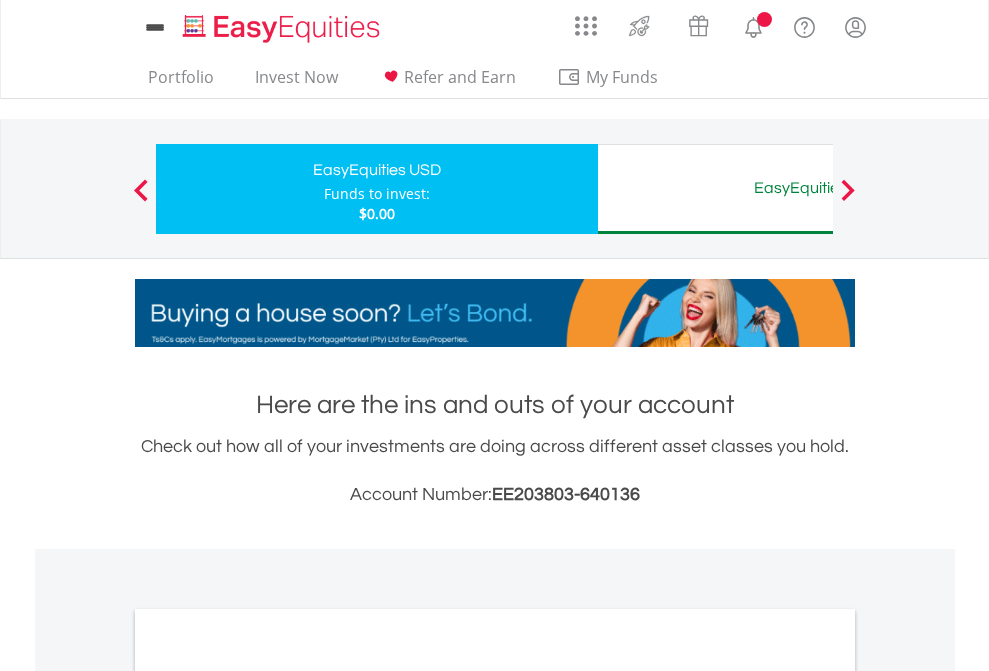 click on "All Holdings" at bounding box center (268, 1096) 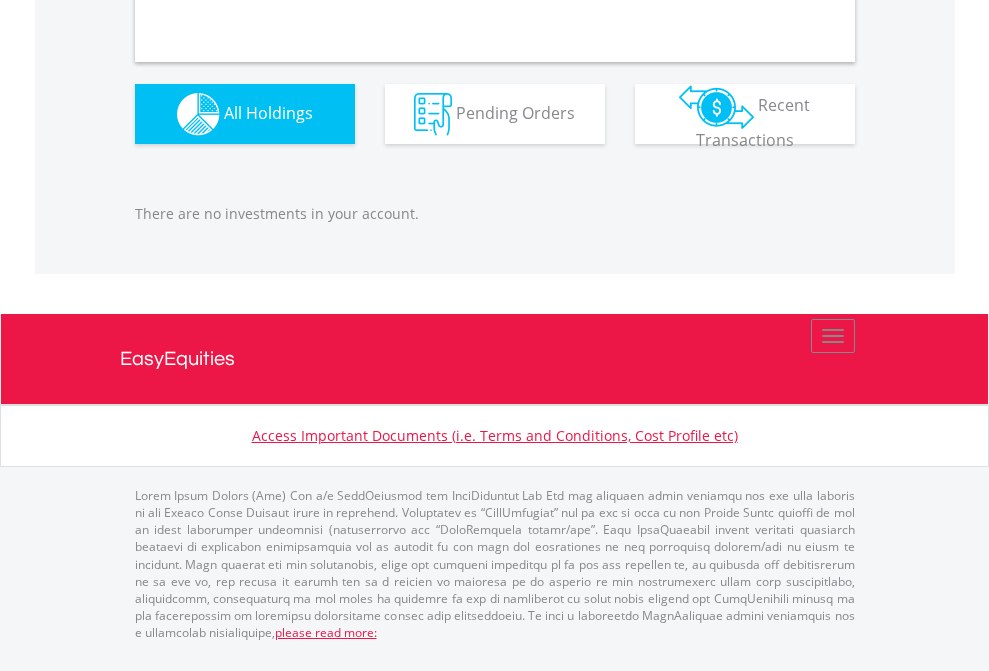 scroll, scrollTop: 1980, scrollLeft: 0, axis: vertical 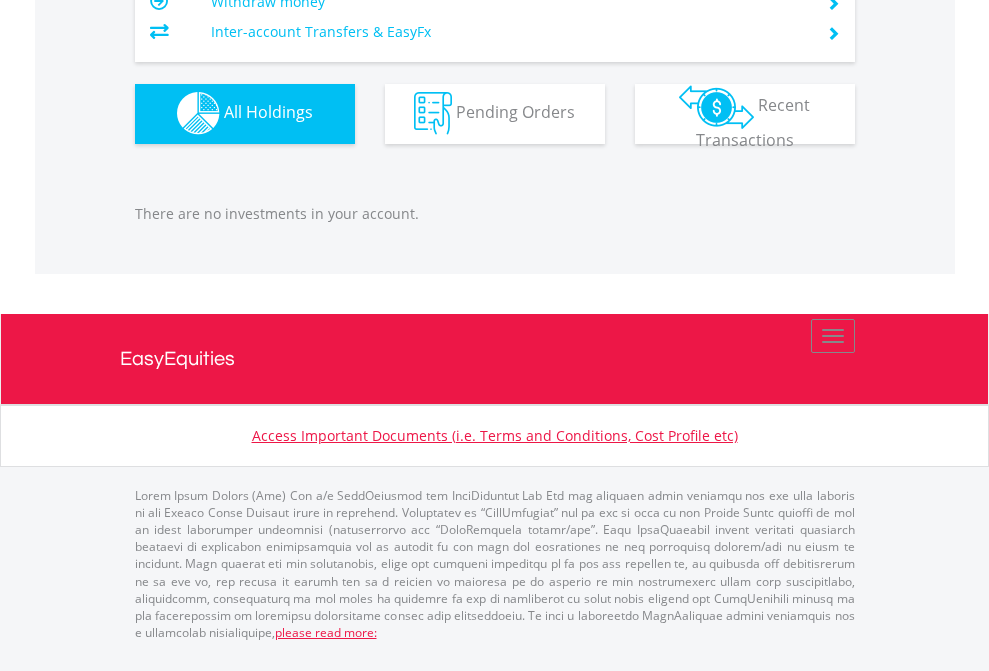 click on "EasyEquities AUD" at bounding box center (818, -1142) 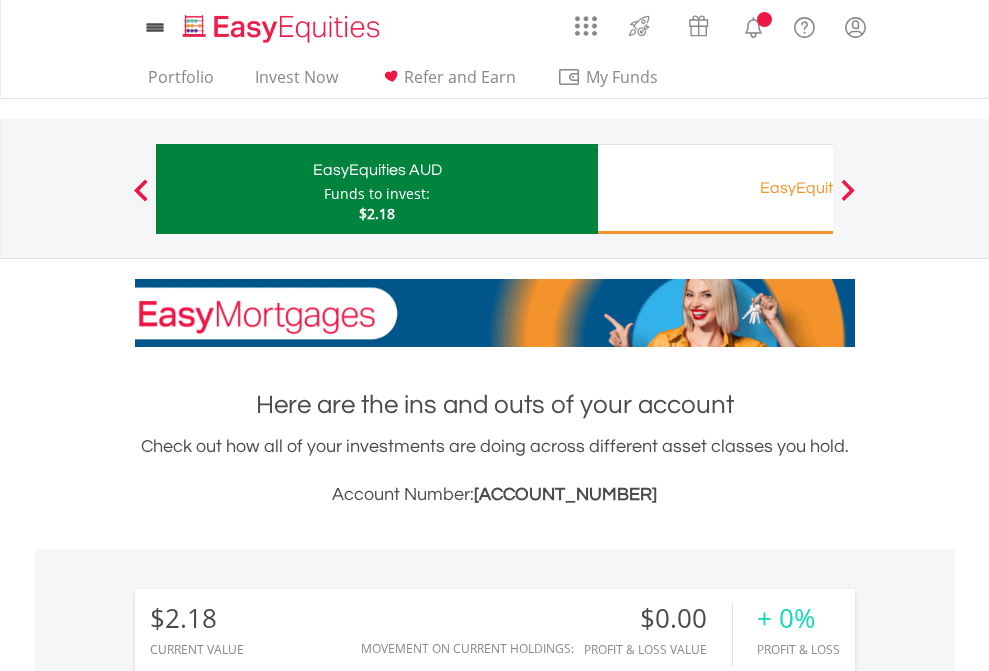 scroll, scrollTop: 0, scrollLeft: 0, axis: both 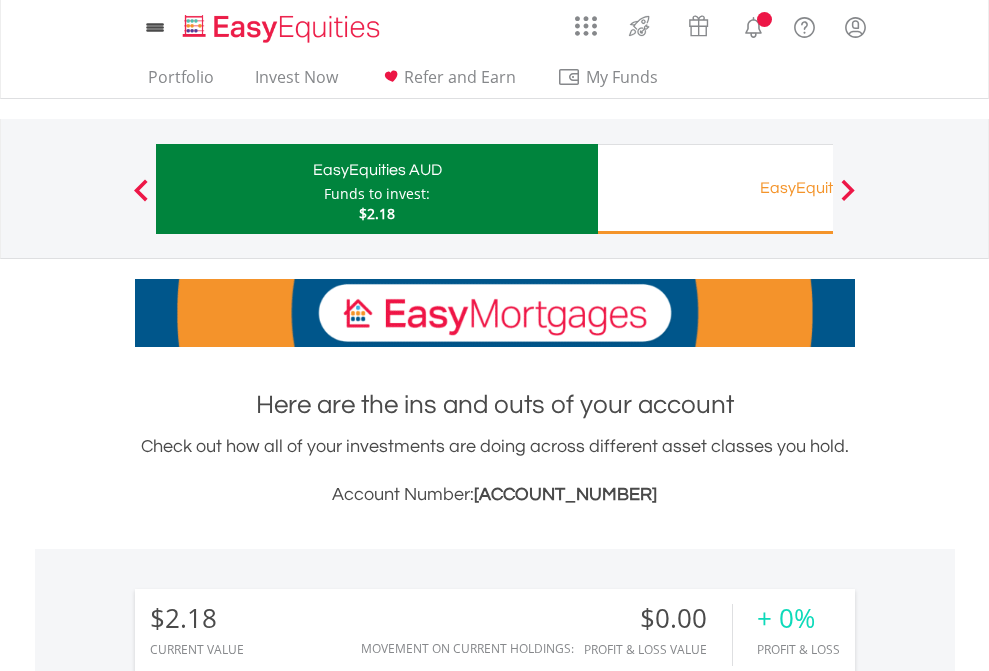 click on "All Holdings" at bounding box center [268, 1442] 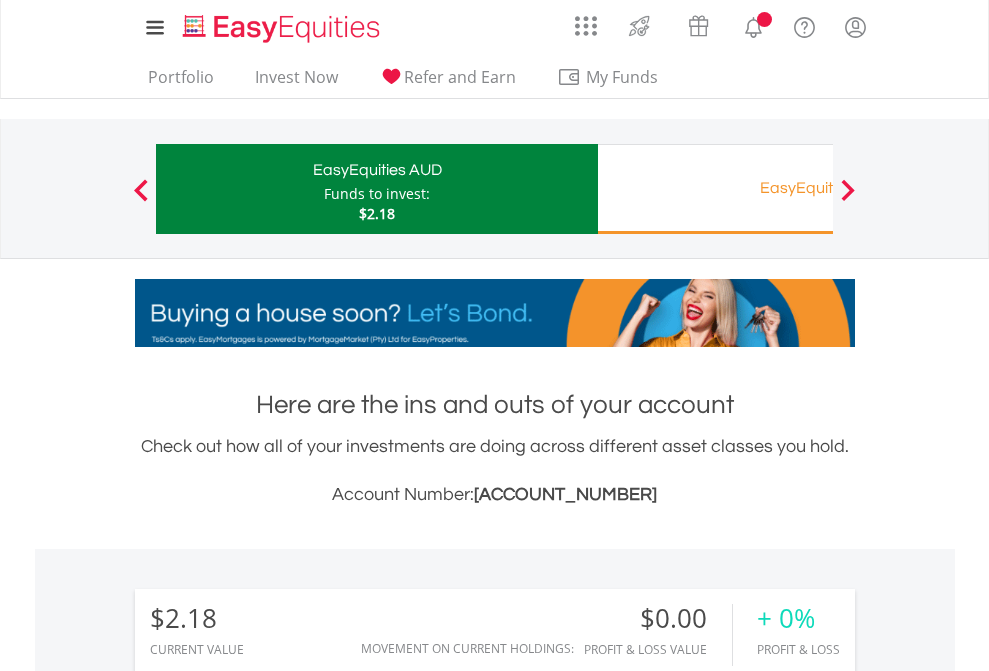 scroll, scrollTop: 999808, scrollLeft: 999687, axis: both 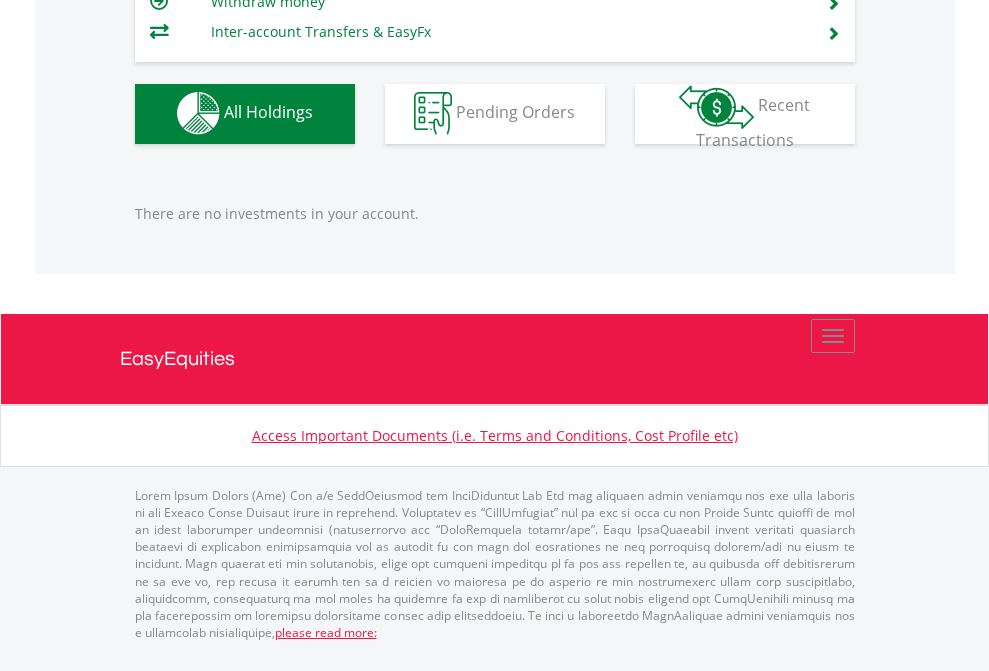 click on "EasyEquities RA" at bounding box center (818, -1142) 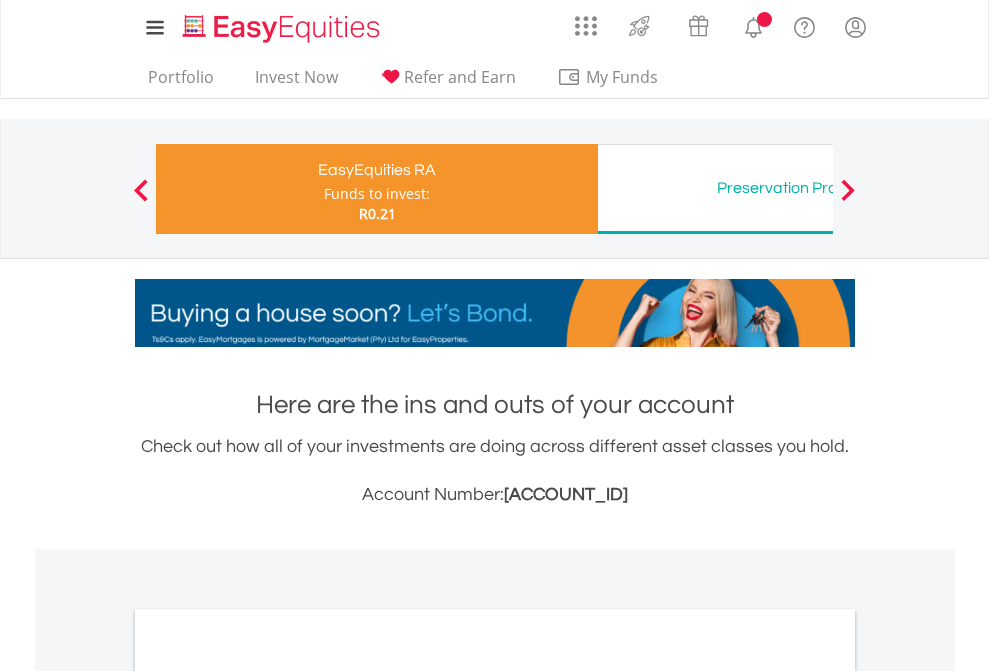 scroll, scrollTop: 0, scrollLeft: 0, axis: both 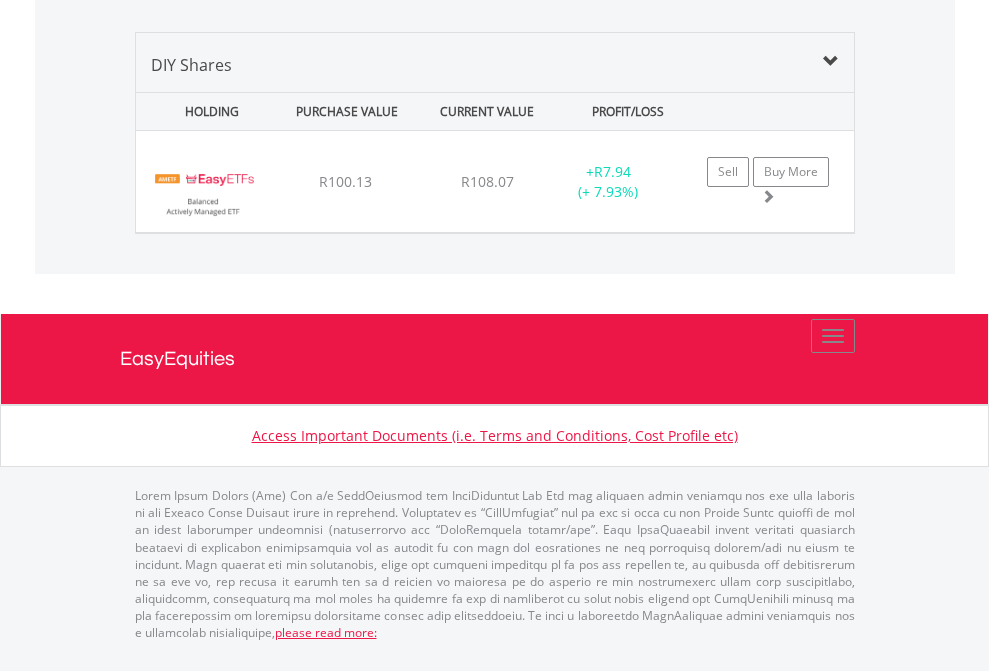 click on "Preservation Provident Fund" at bounding box center (818, -938) 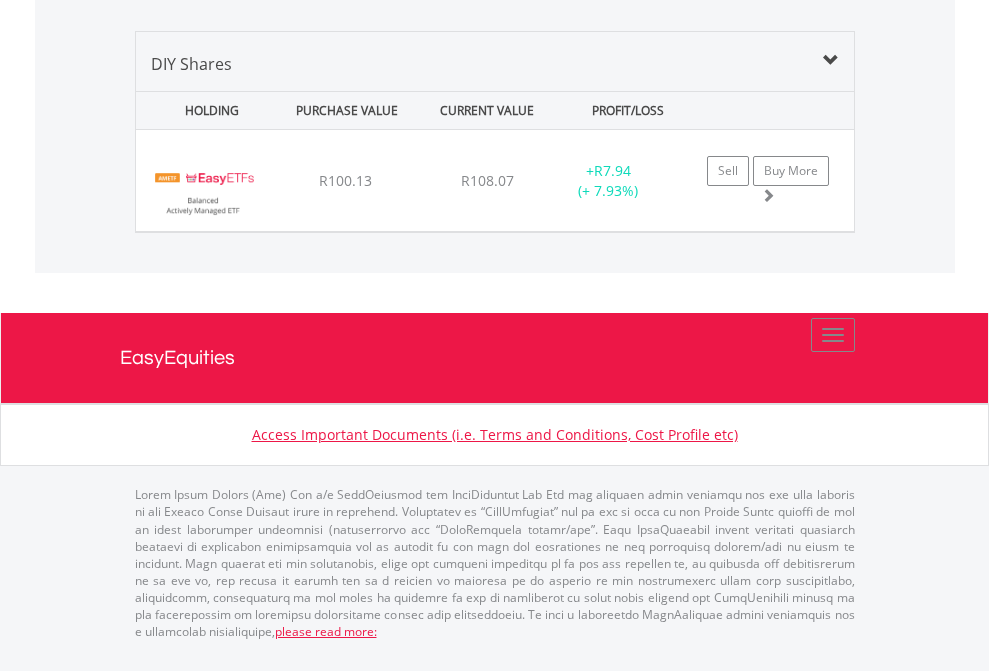 scroll, scrollTop: 144, scrollLeft: 0, axis: vertical 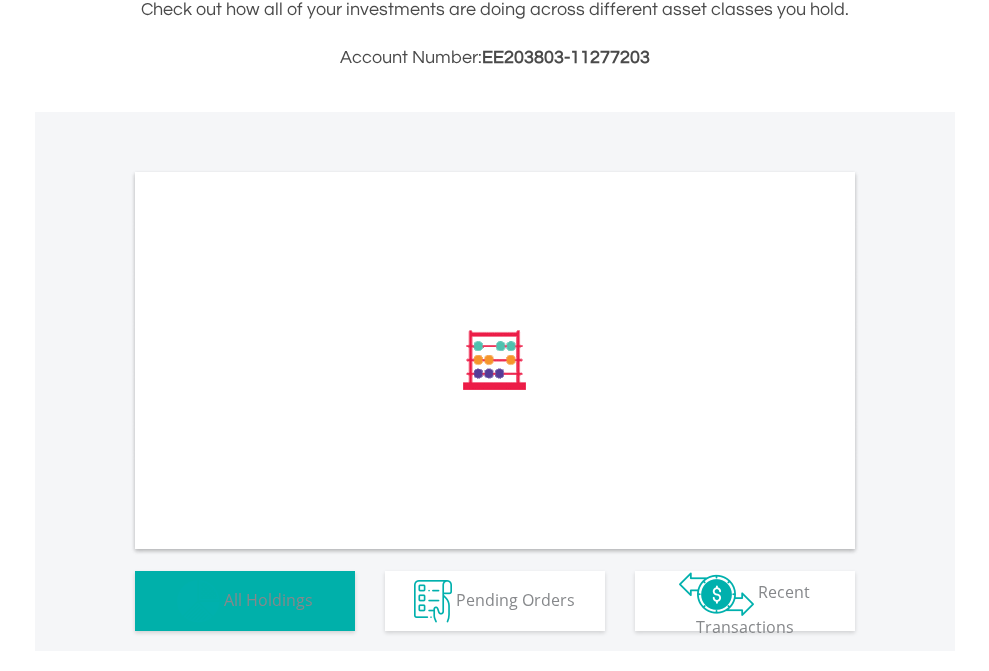click on "All Holdings" at bounding box center (268, 599) 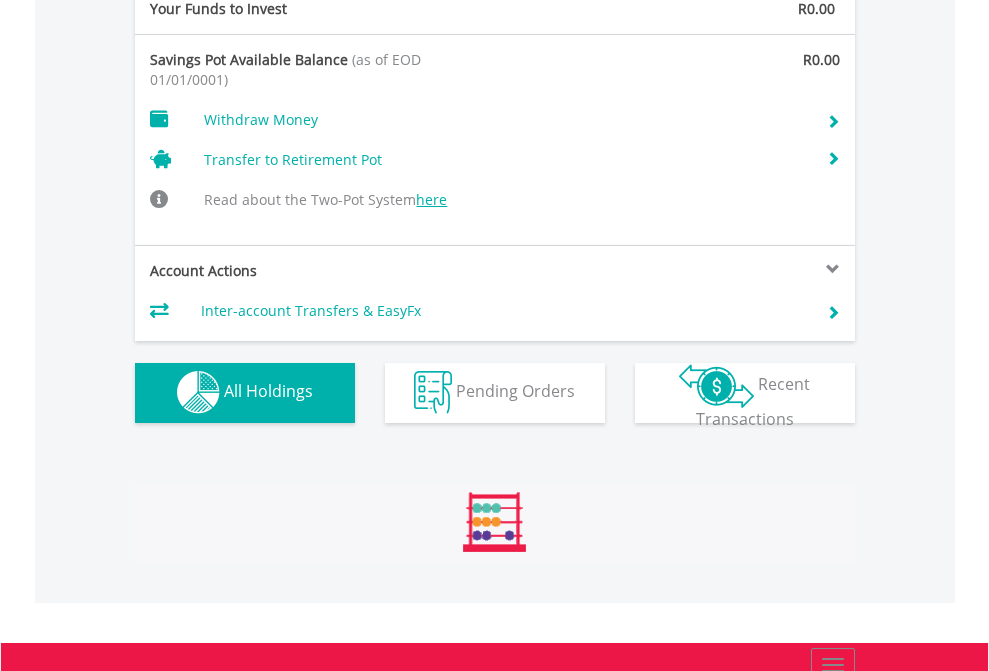 scroll, scrollTop: 999808, scrollLeft: 999687, axis: both 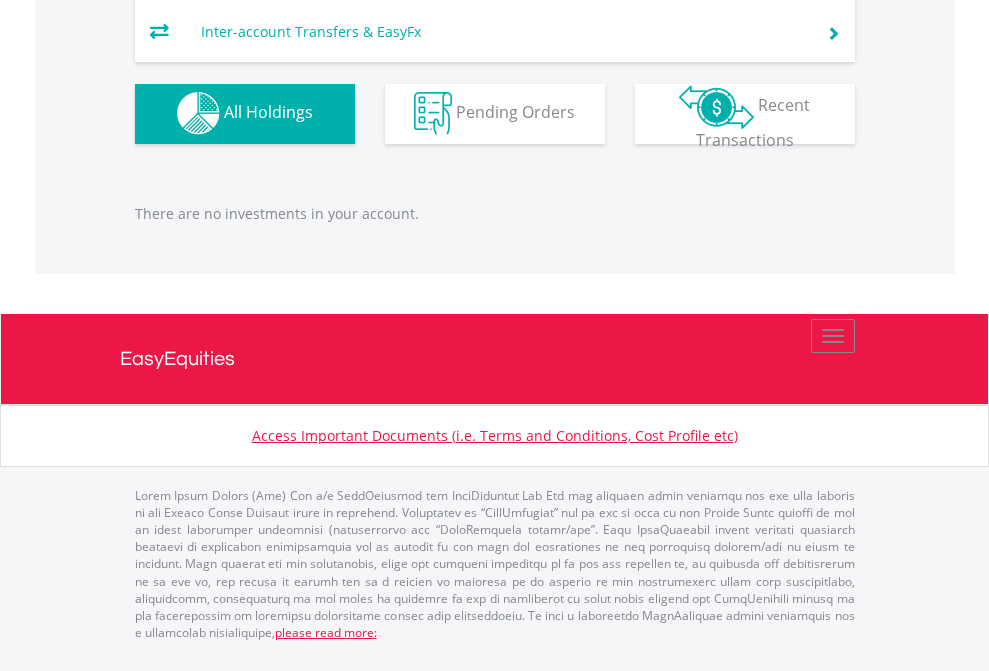 click on "Preservation Pension Fund" at bounding box center (818, -1293) 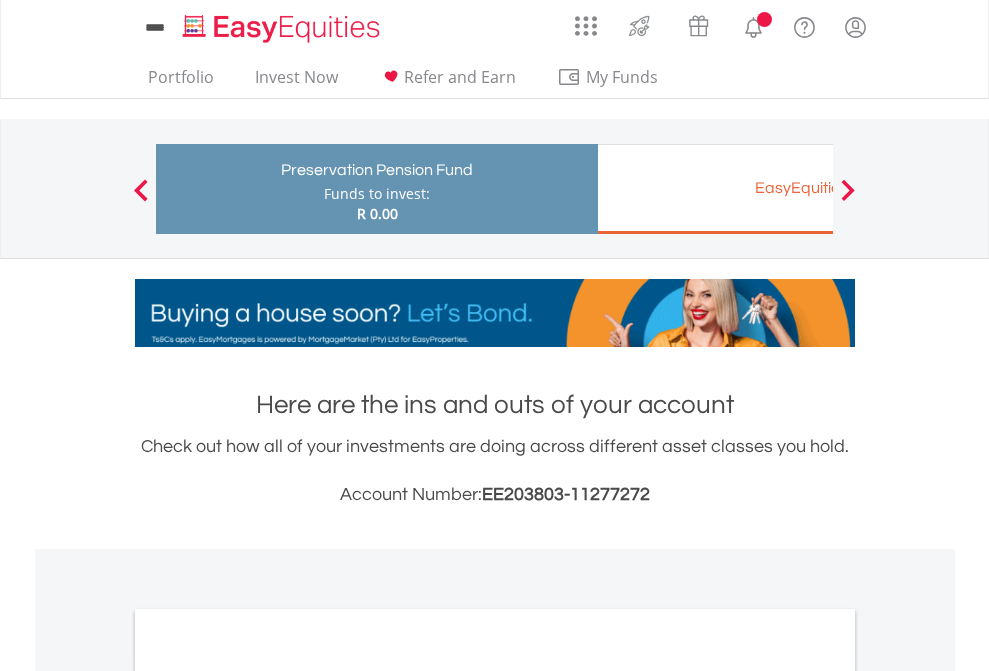 scroll, scrollTop: 1202, scrollLeft: 0, axis: vertical 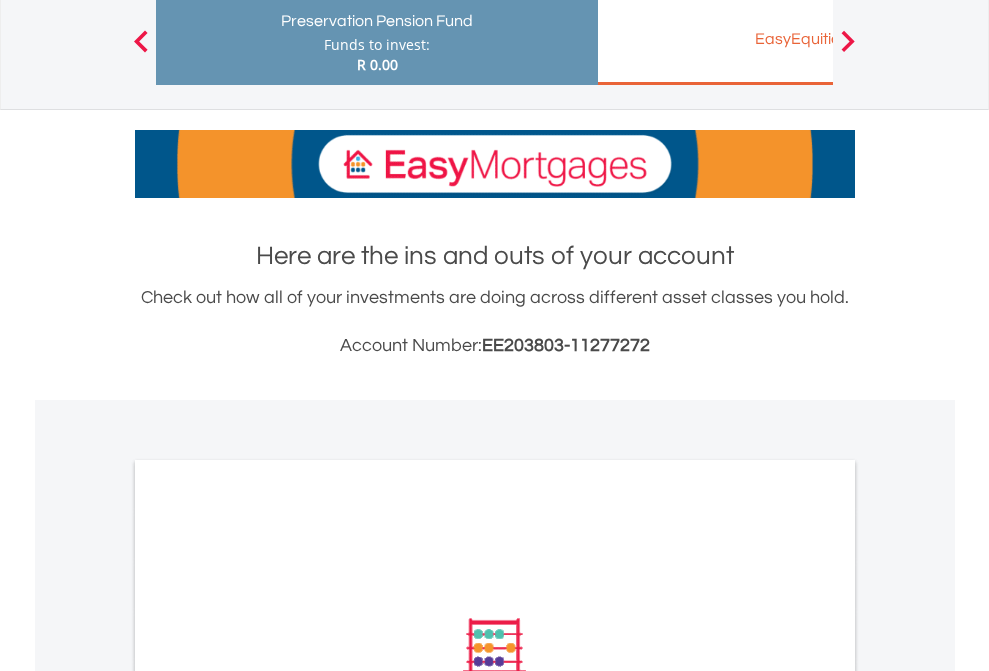 click on "All Holdings" at bounding box center (268, 887) 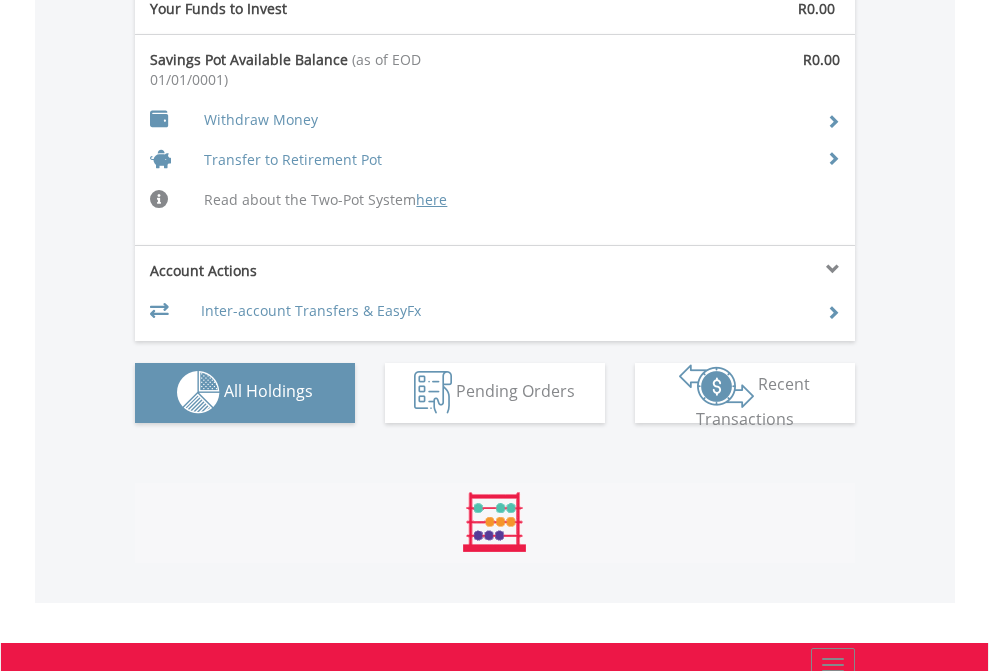 scroll, scrollTop: 999808, scrollLeft: 999687, axis: both 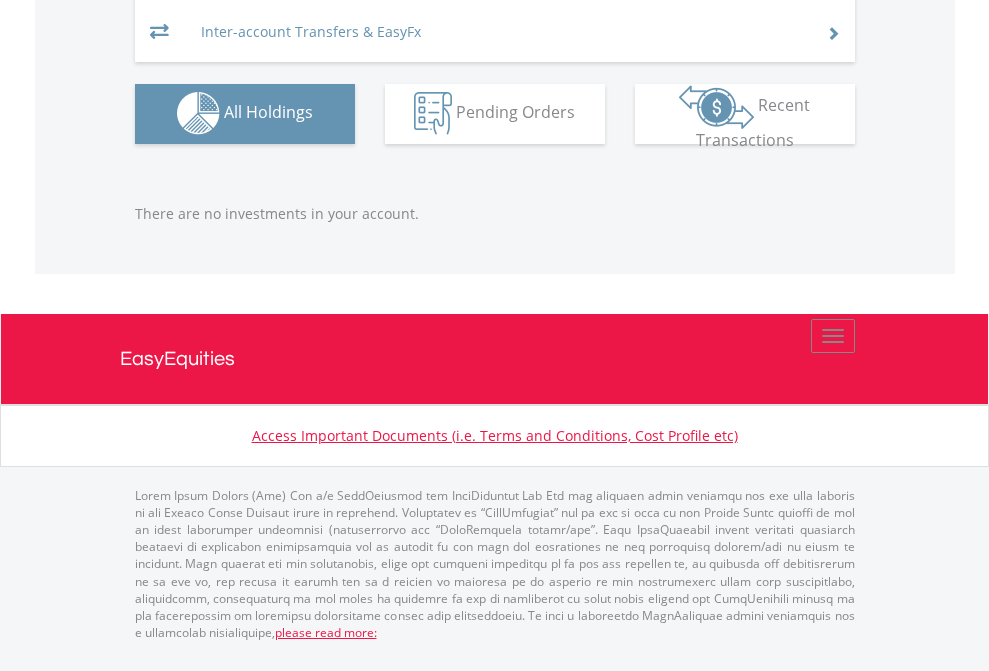 click on "EasyEquities EUR" at bounding box center (818, -1293) 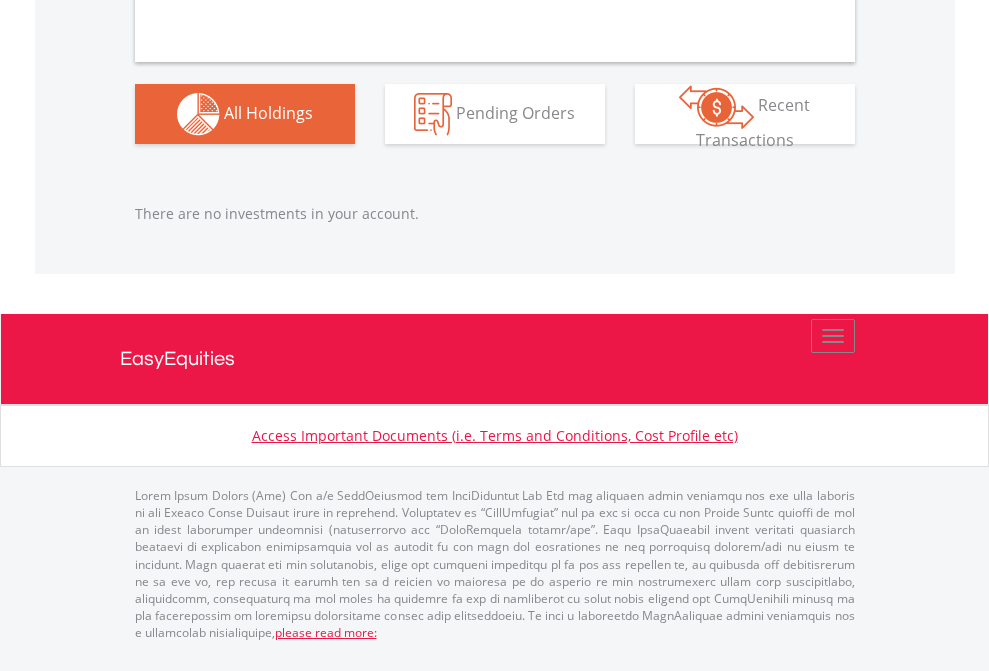 scroll, scrollTop: 1980, scrollLeft: 0, axis: vertical 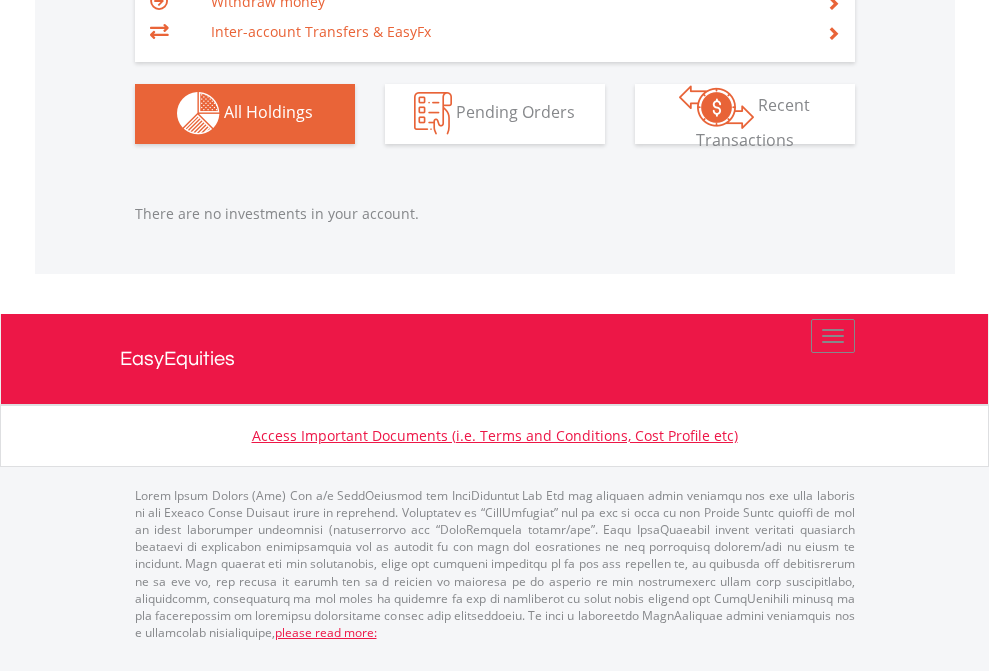 click on "EasyEquities GBP" at bounding box center [818, -1142] 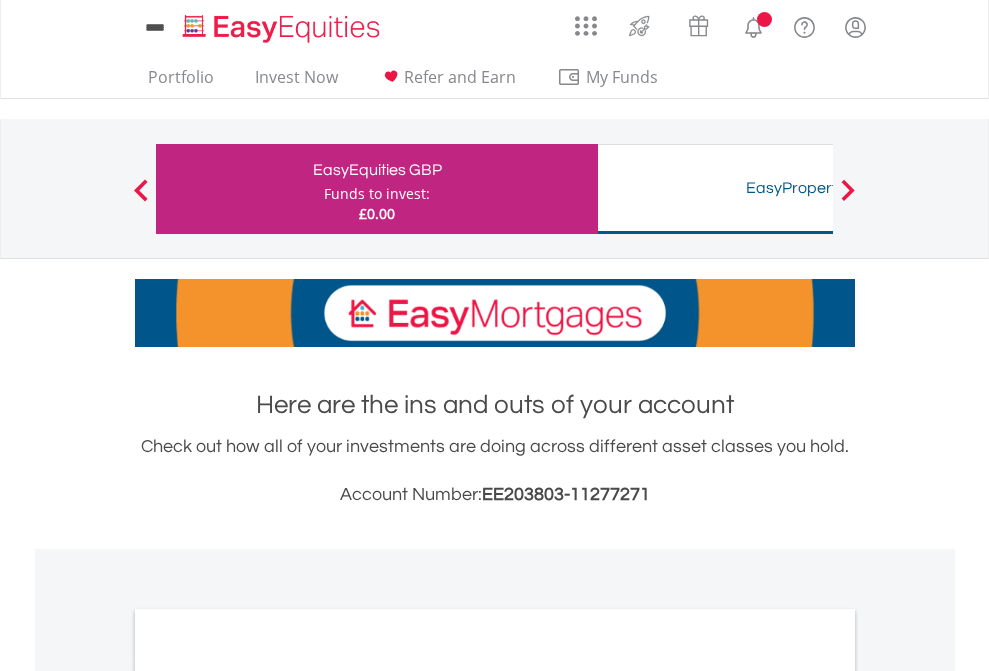 scroll, scrollTop: 0, scrollLeft: 0, axis: both 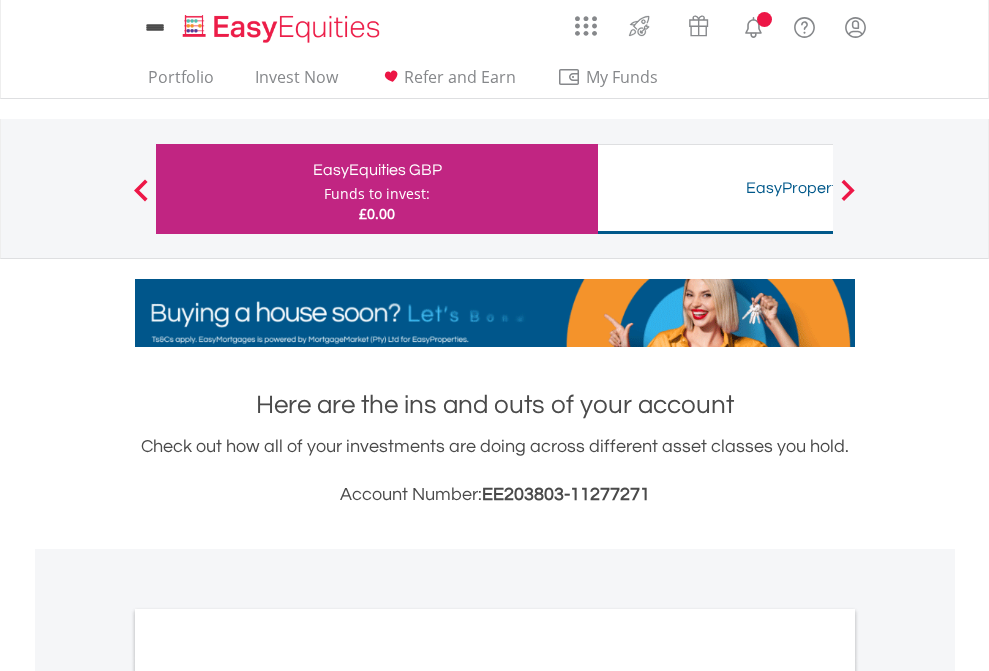 click on "All Holdings" at bounding box center (268, 1096) 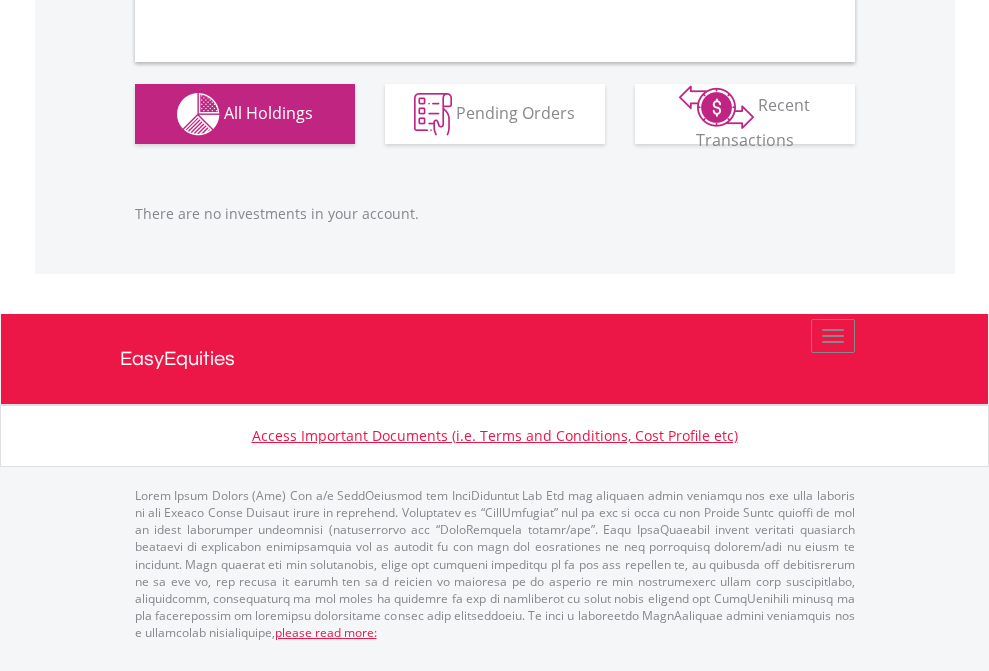 scroll, scrollTop: 1980, scrollLeft: 0, axis: vertical 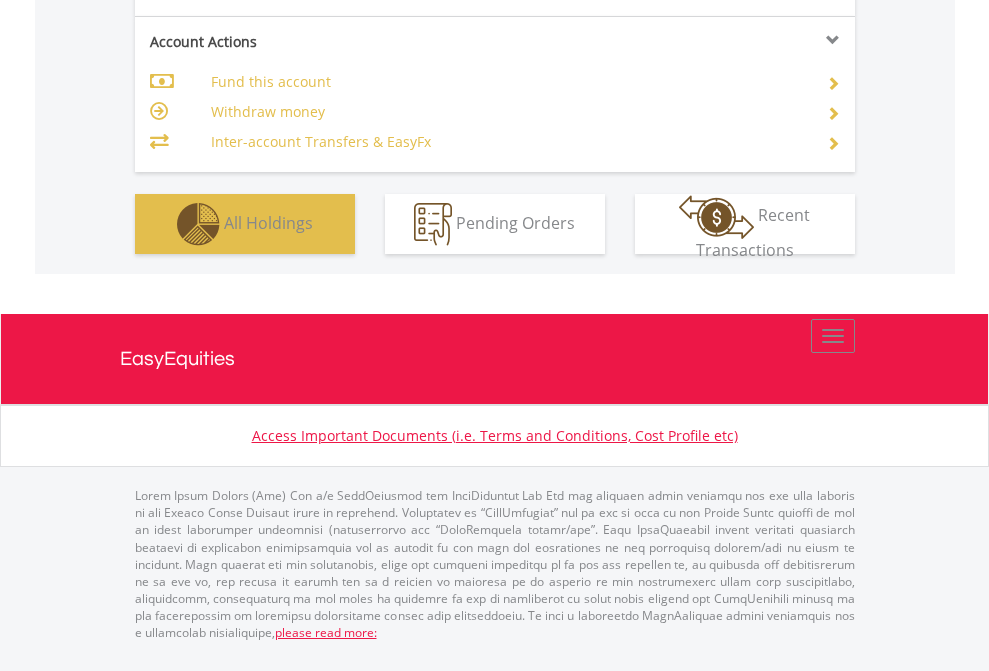 click on "All Holdings" at bounding box center [268, 222] 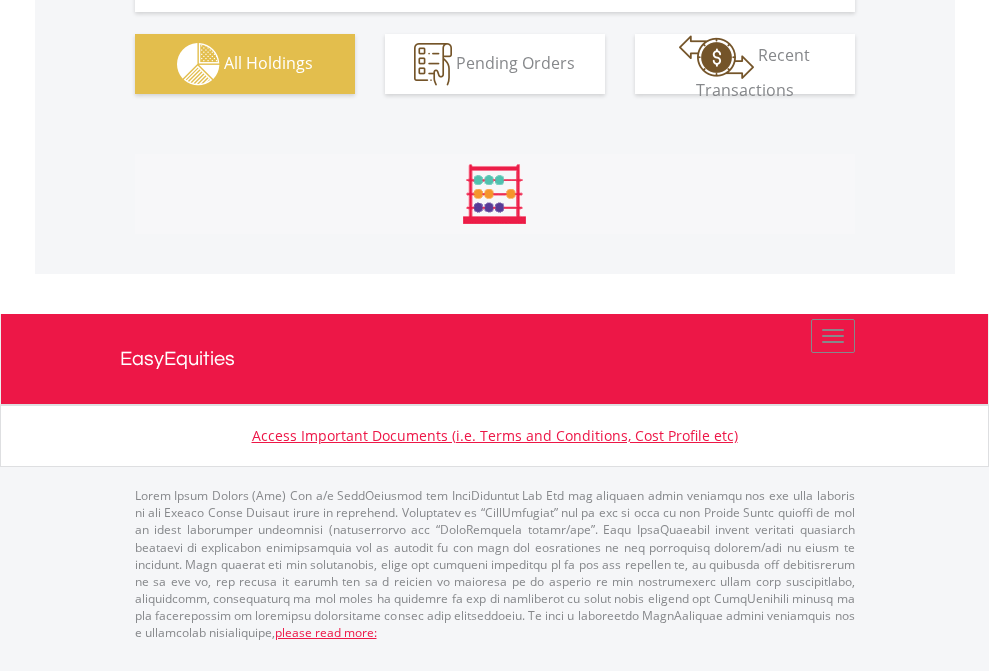 scroll, scrollTop: 999808, scrollLeft: 999687, axis: both 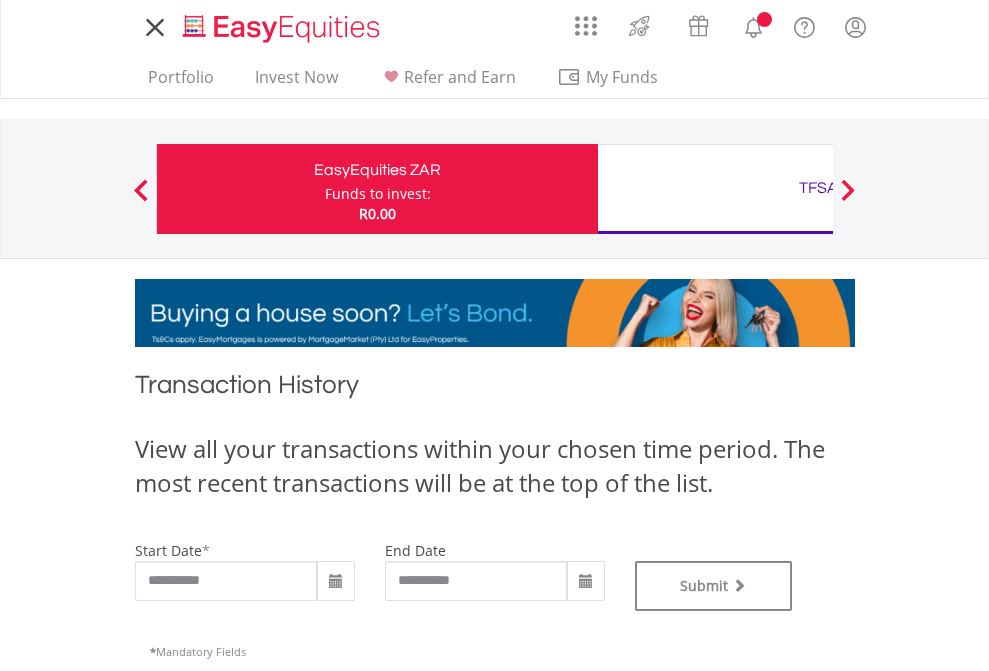 type on "**********" 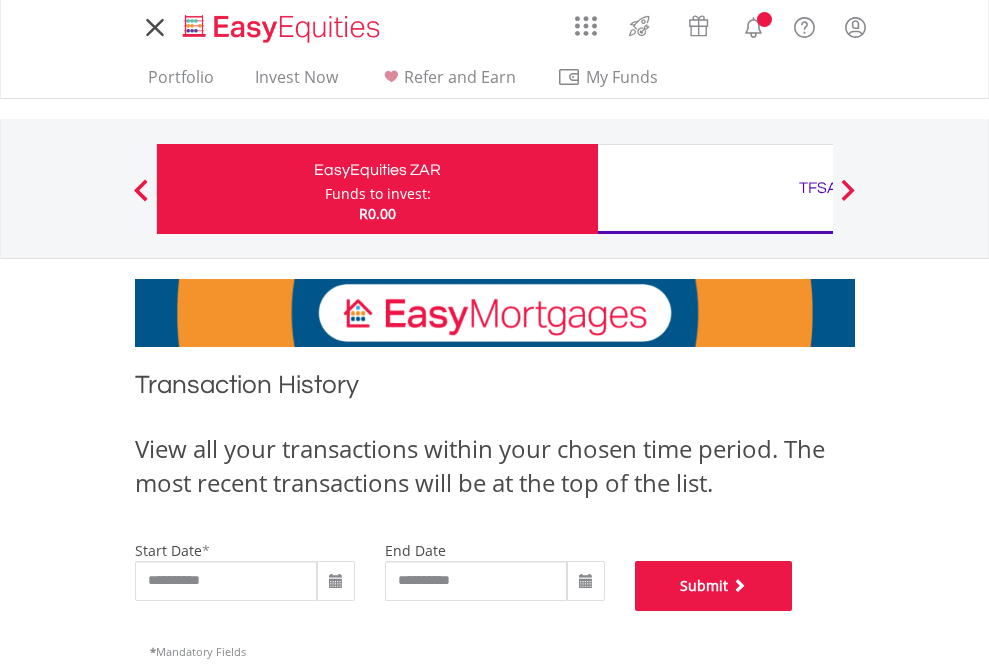 click on "Submit" at bounding box center [714, 586] 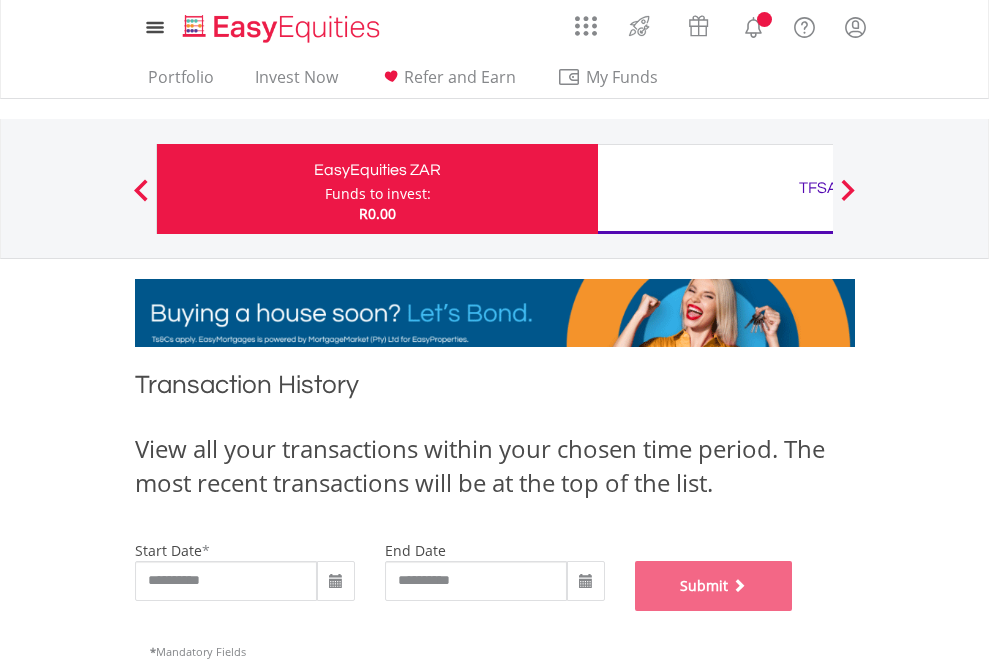 scroll, scrollTop: 811, scrollLeft: 0, axis: vertical 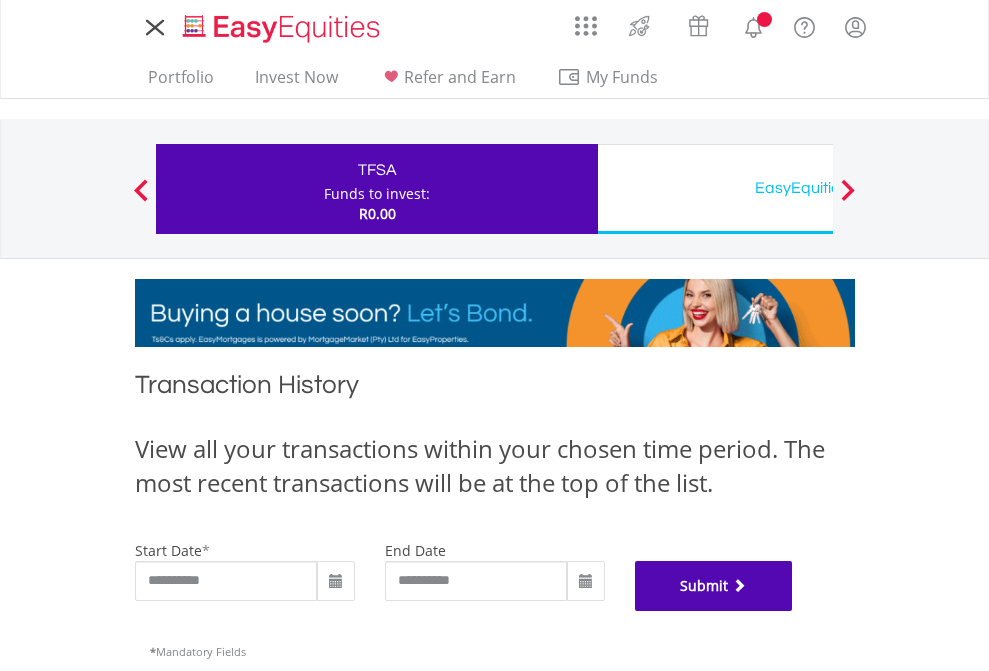 click on "Submit" at bounding box center (714, 586) 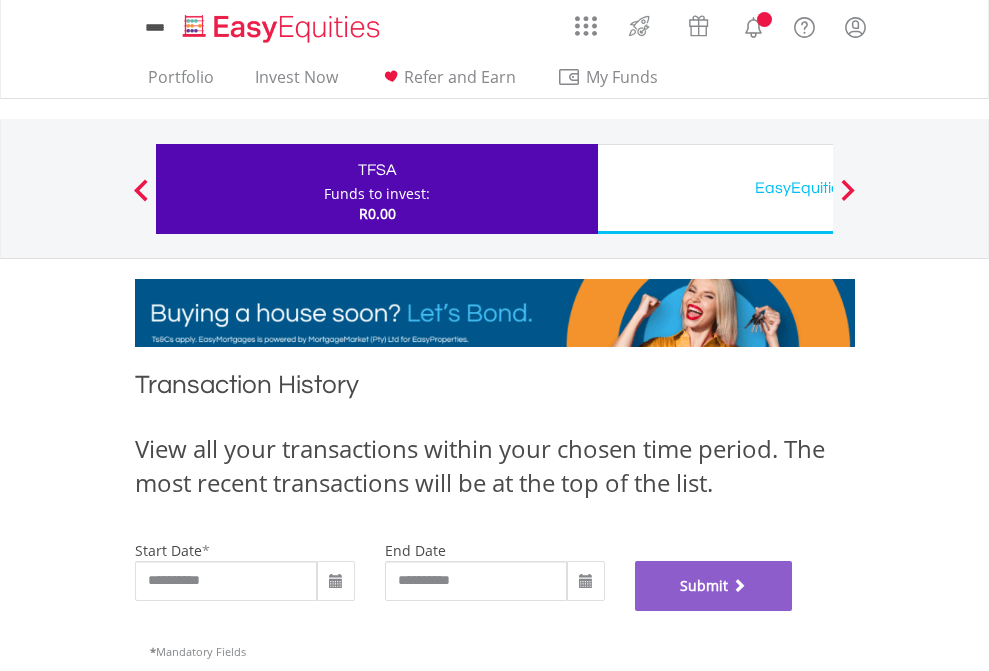 scroll, scrollTop: 811, scrollLeft: 0, axis: vertical 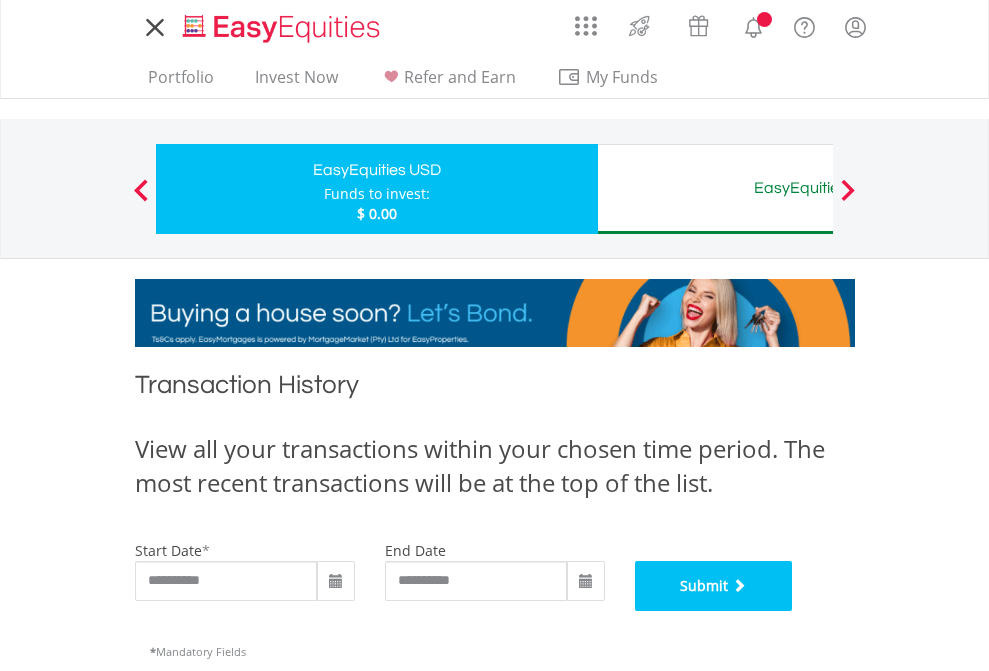 click on "Submit" at bounding box center (714, 586) 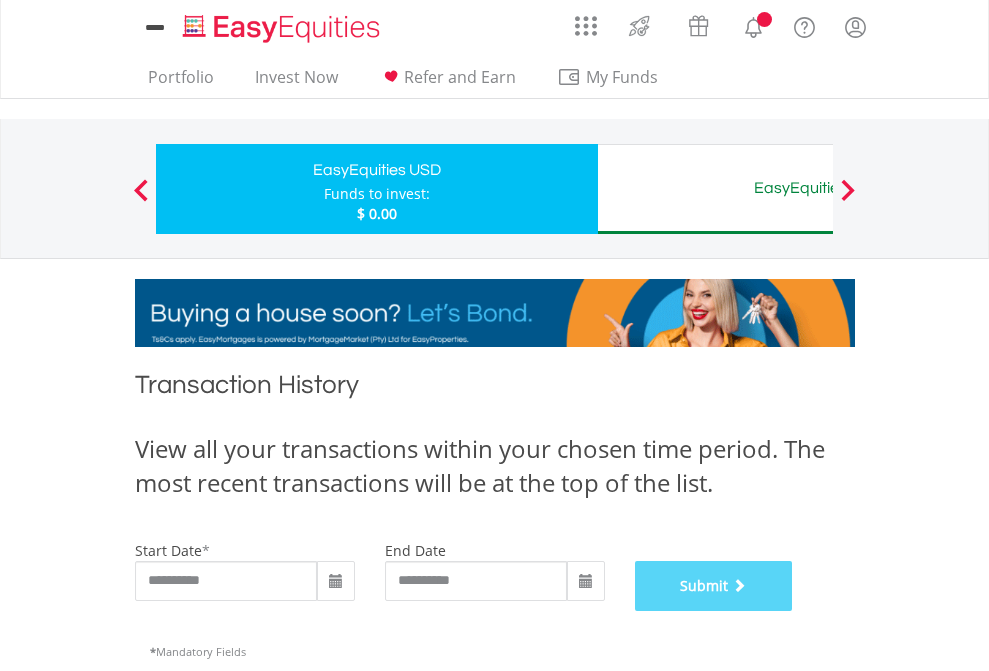 scroll, scrollTop: 811, scrollLeft: 0, axis: vertical 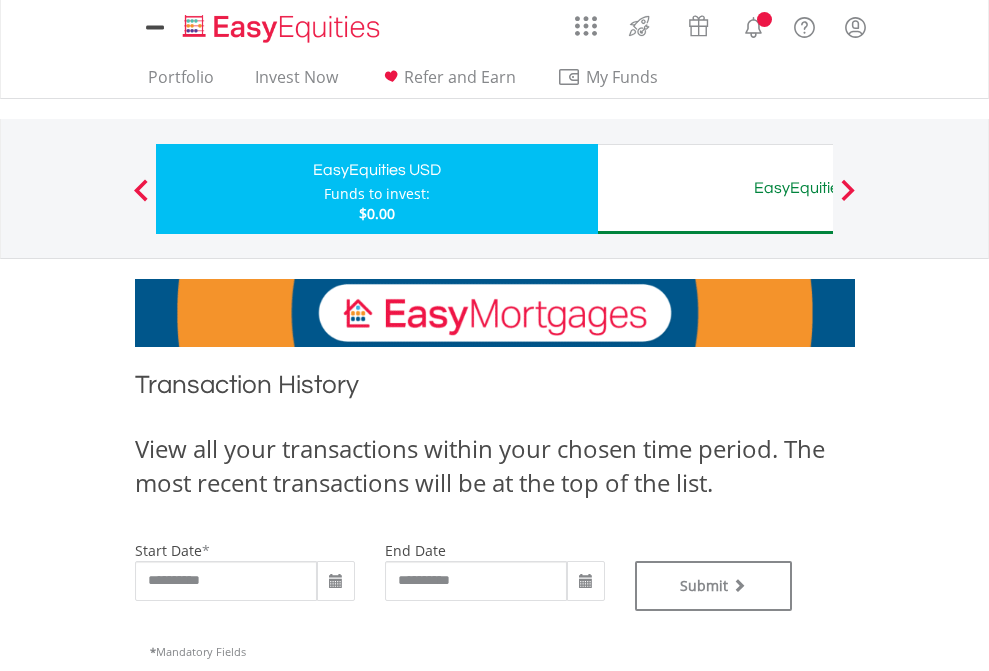 click on "EasyEquities AUD" at bounding box center [818, 188] 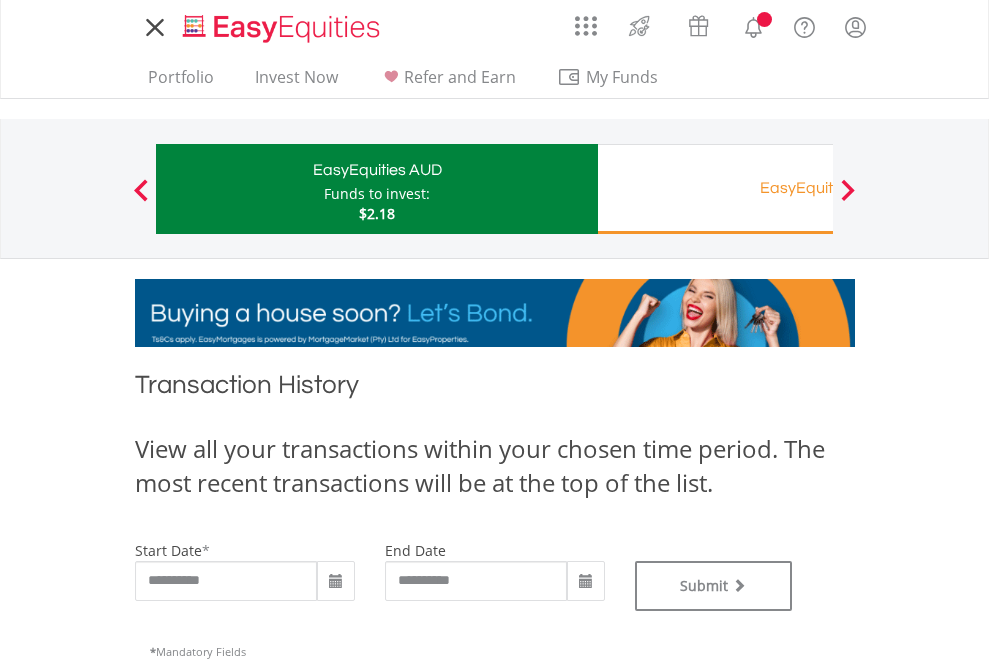 scroll, scrollTop: 0, scrollLeft: 0, axis: both 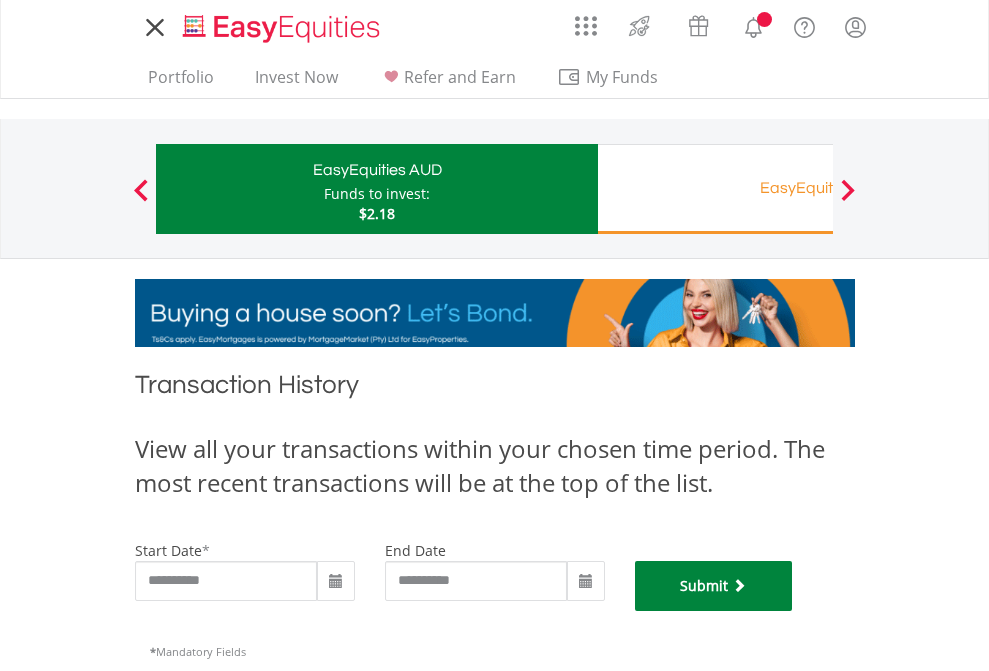 click on "Submit" at bounding box center (714, 586) 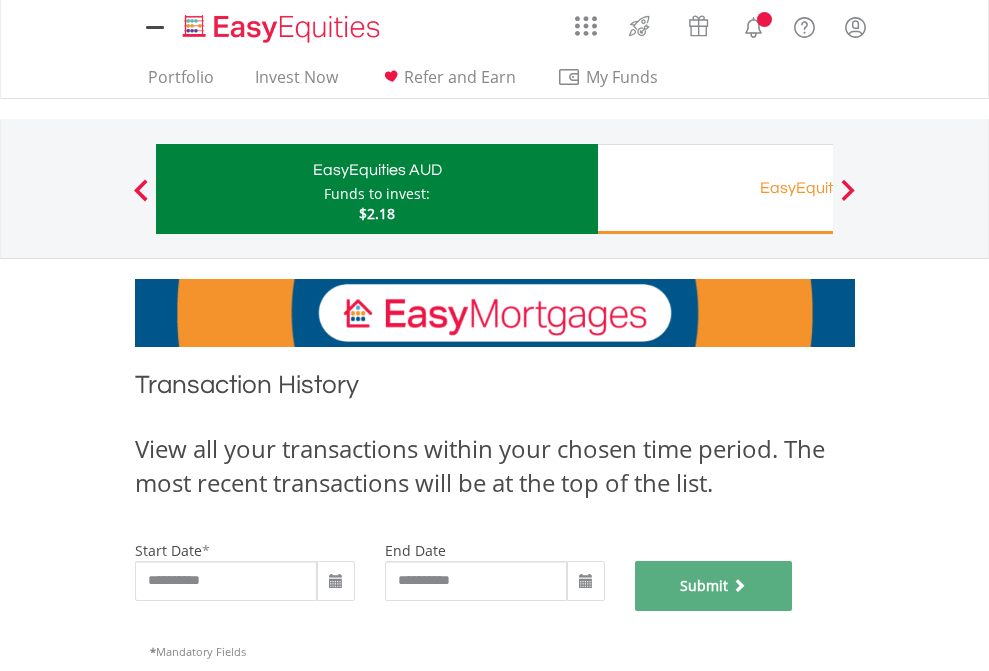 scroll, scrollTop: 811, scrollLeft: 0, axis: vertical 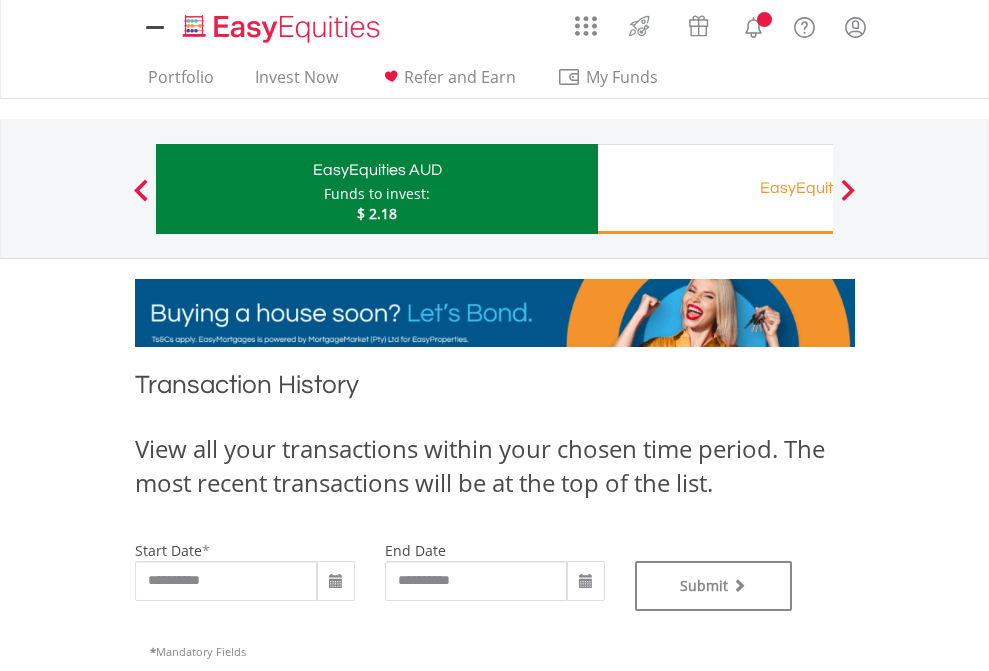 click on "EasyEquities RA" at bounding box center (818, 188) 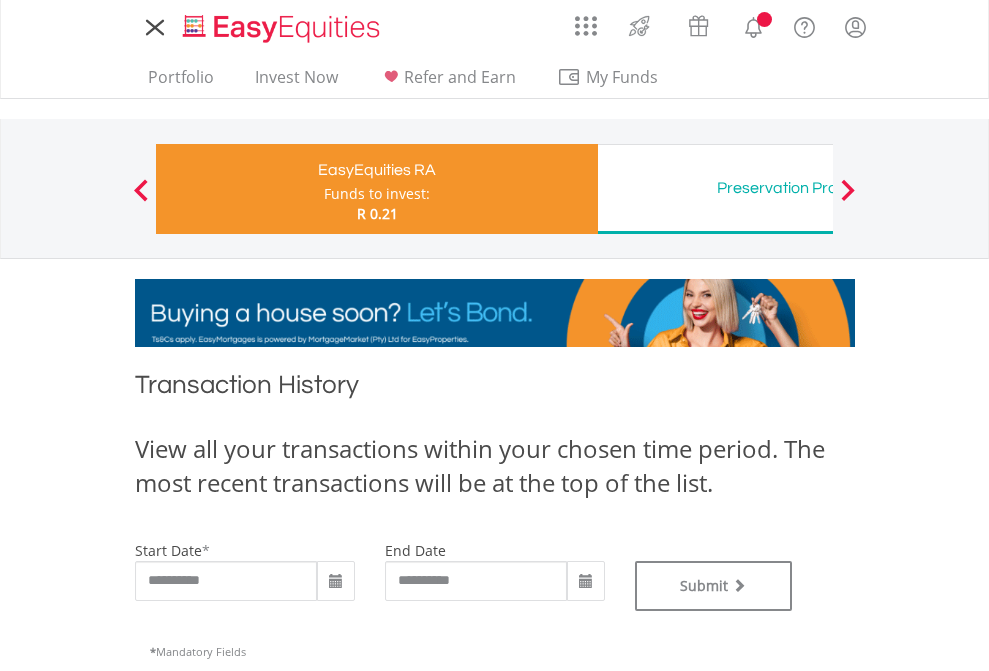 scroll, scrollTop: 0, scrollLeft: 0, axis: both 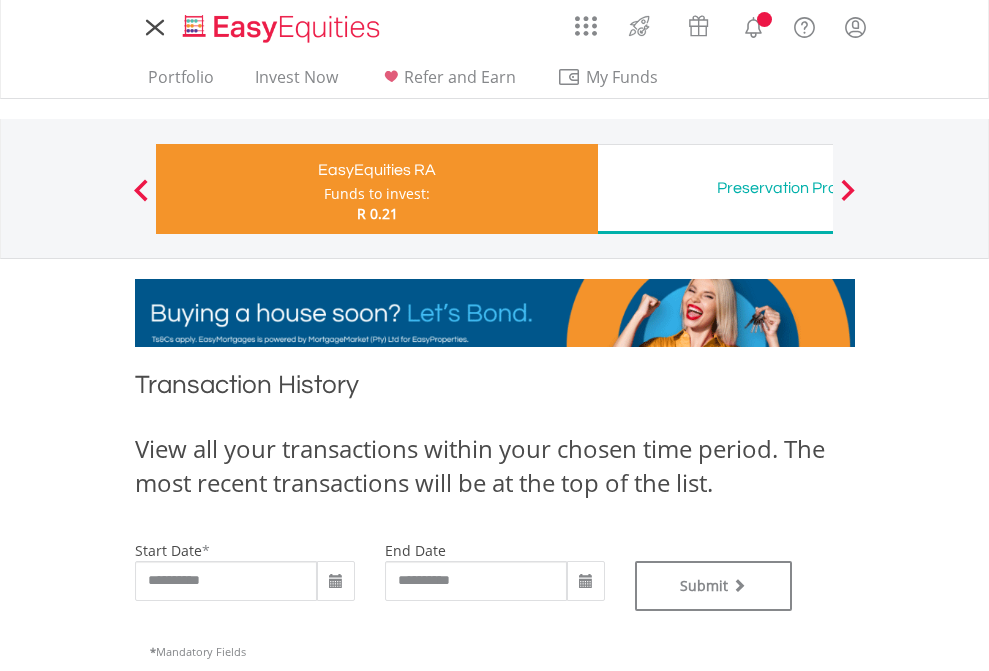 type on "**********" 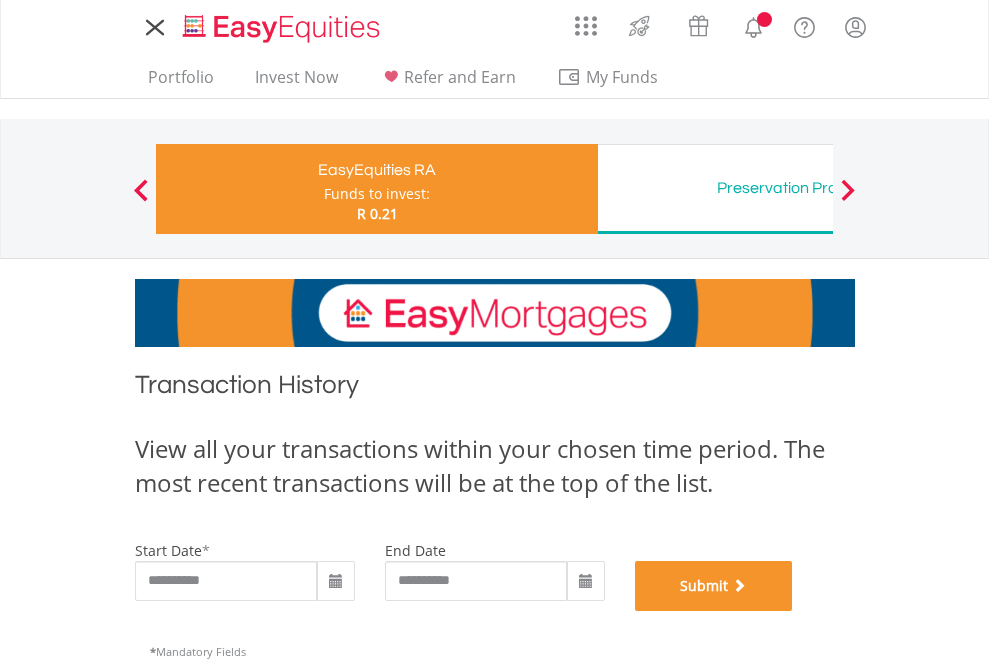 click on "Submit" at bounding box center (714, 586) 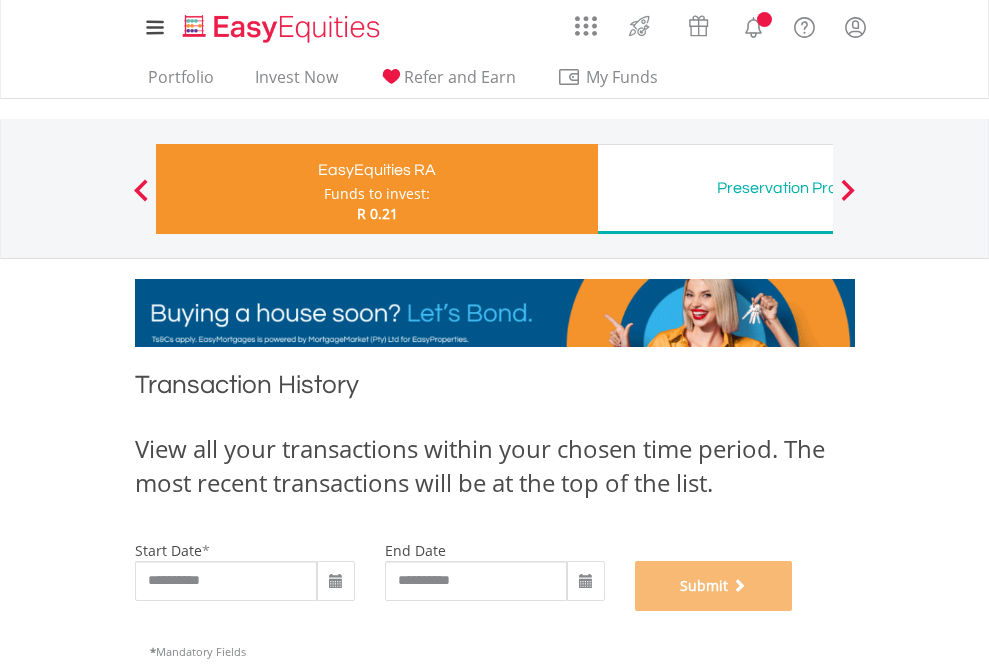 scroll, scrollTop: 811, scrollLeft: 0, axis: vertical 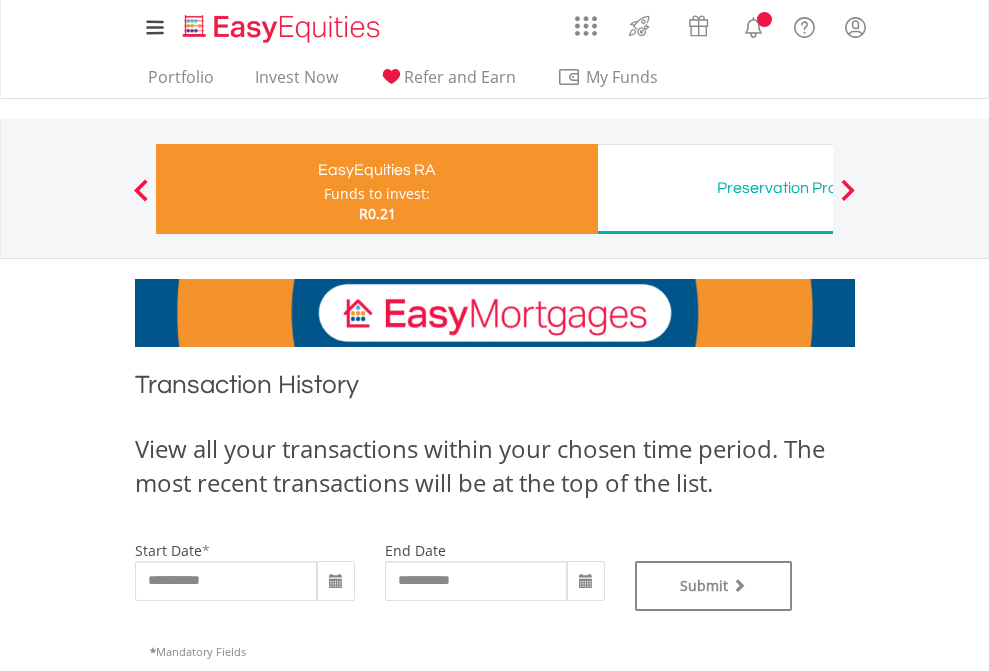 click on "Preservation Provident Fund" at bounding box center [818, 188] 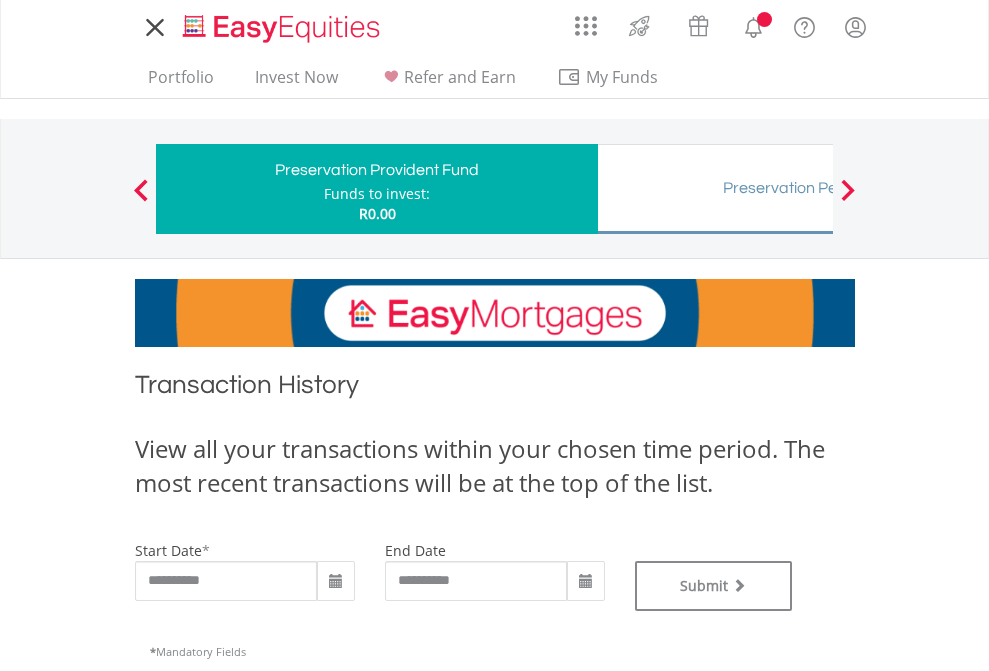 scroll, scrollTop: 0, scrollLeft: 0, axis: both 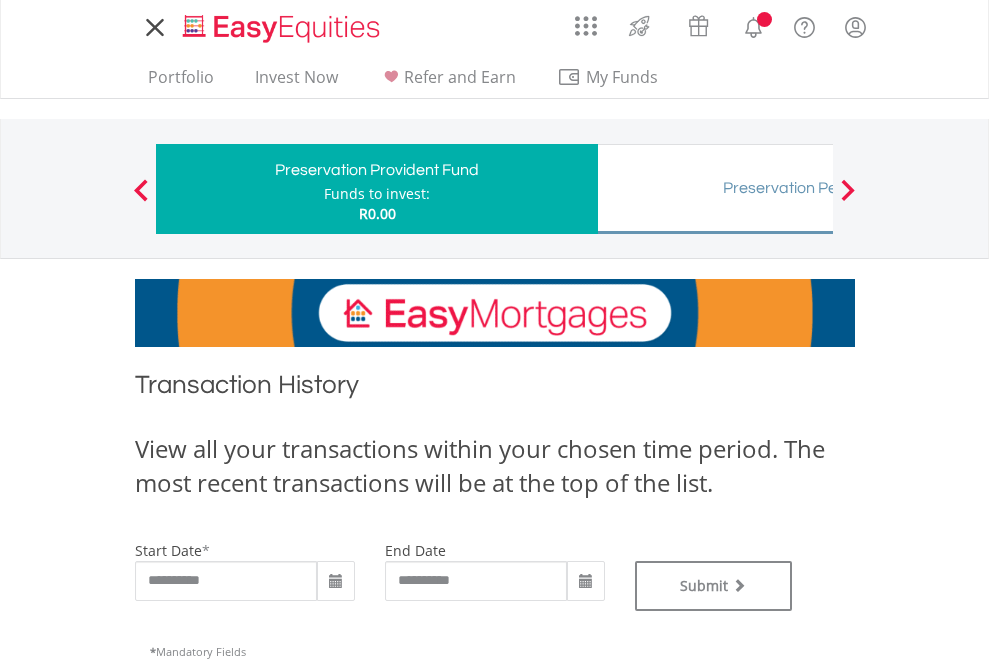 type on "**********" 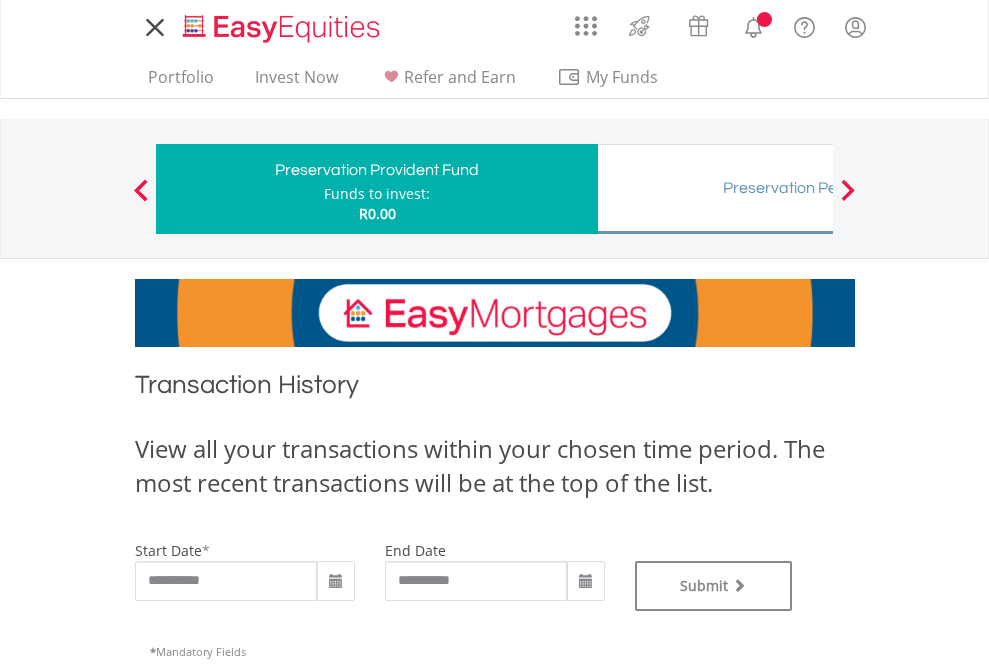 type on "**********" 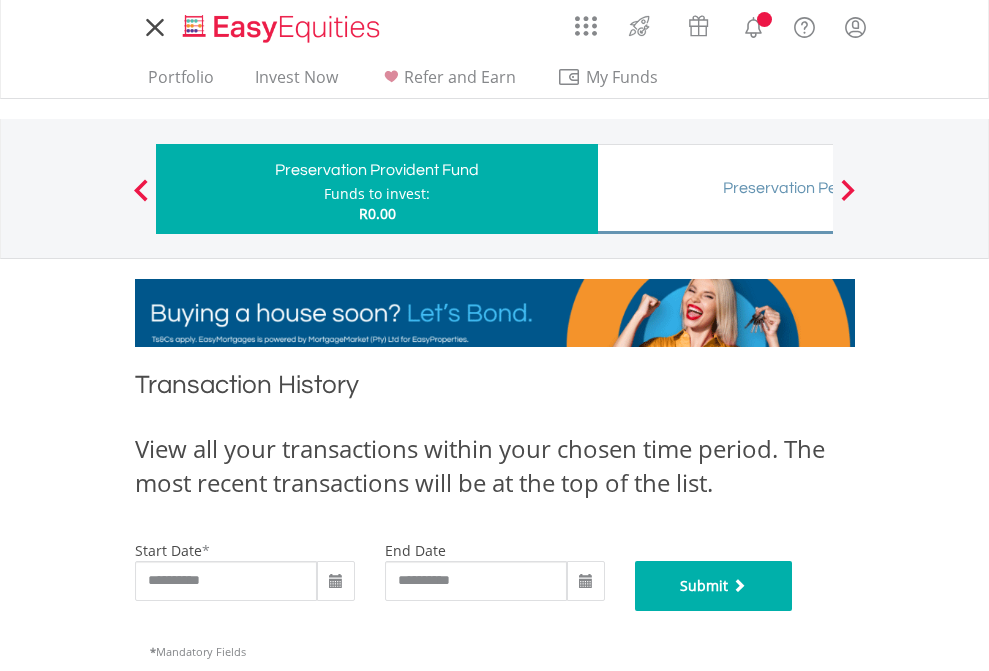 click on "Submit" at bounding box center (714, 586) 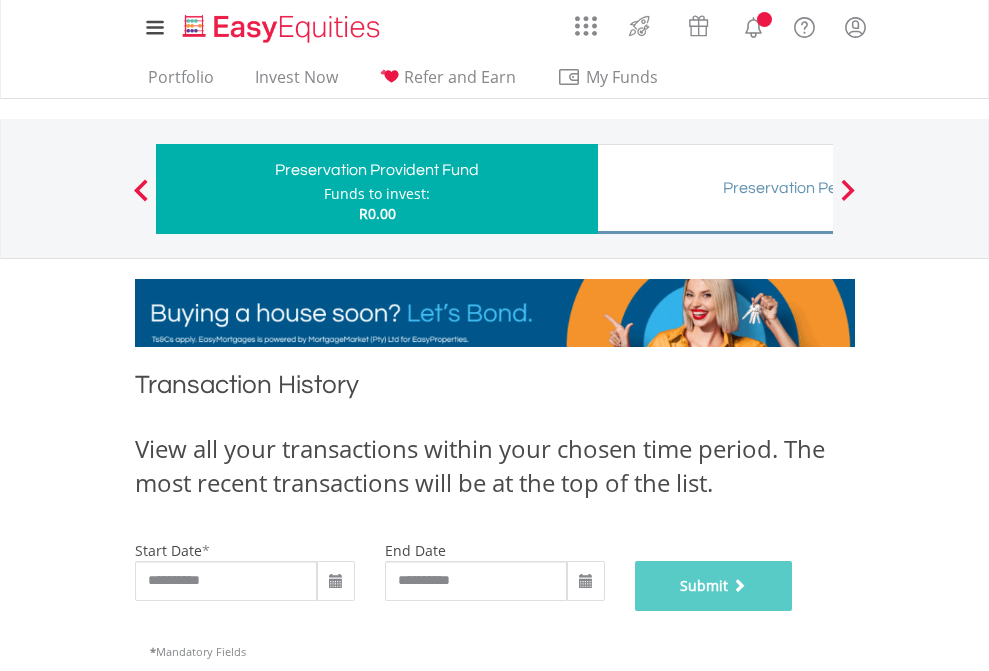 scroll, scrollTop: 811, scrollLeft: 0, axis: vertical 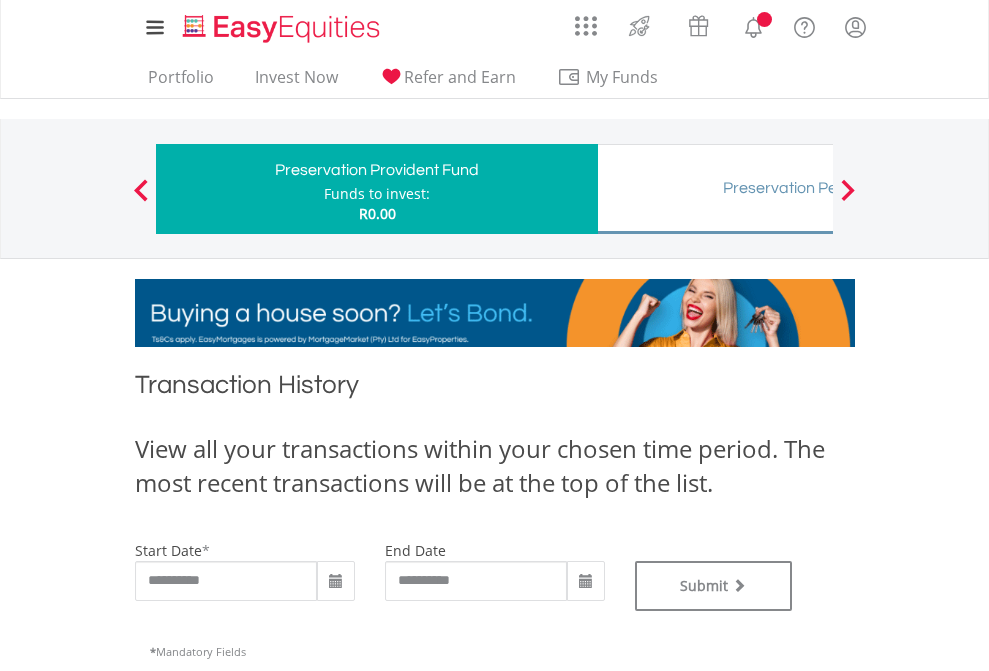 click on "Preservation Pension Fund" at bounding box center [818, 188] 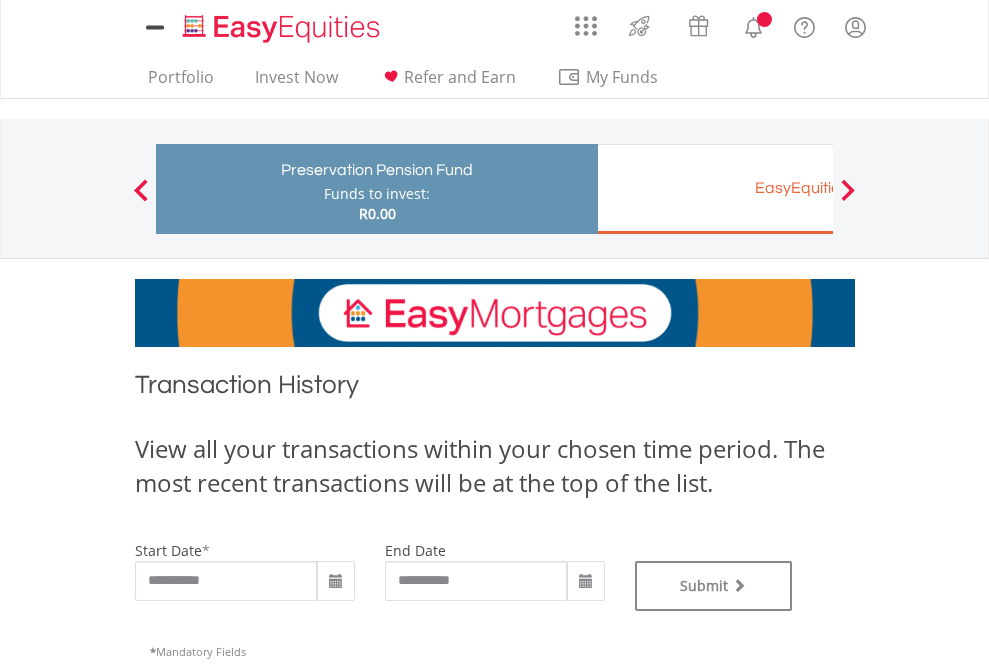 scroll, scrollTop: 0, scrollLeft: 0, axis: both 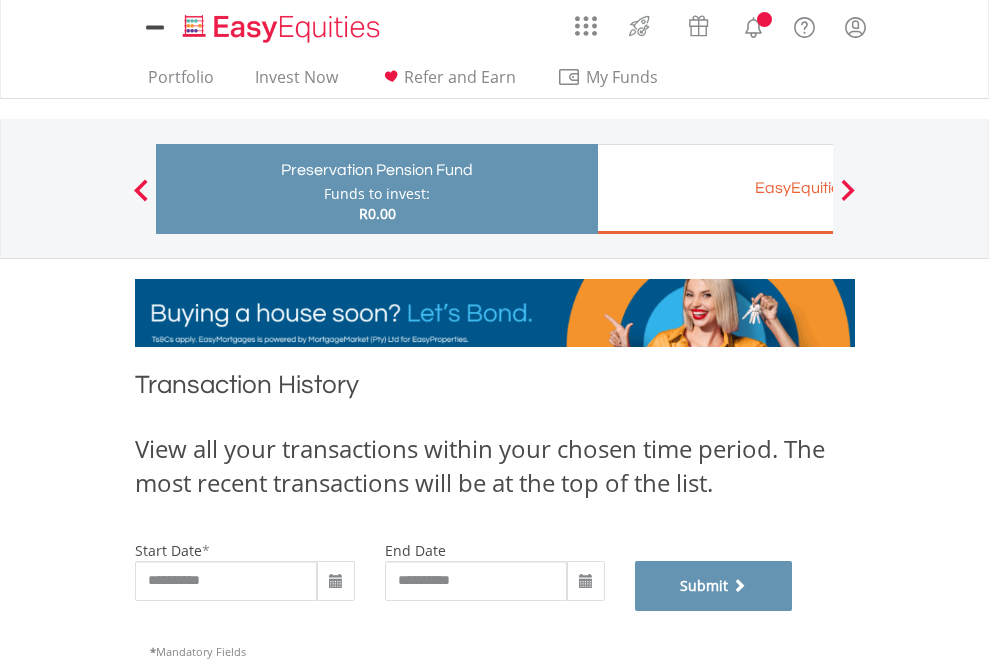 click on "Submit" at bounding box center [714, 586] 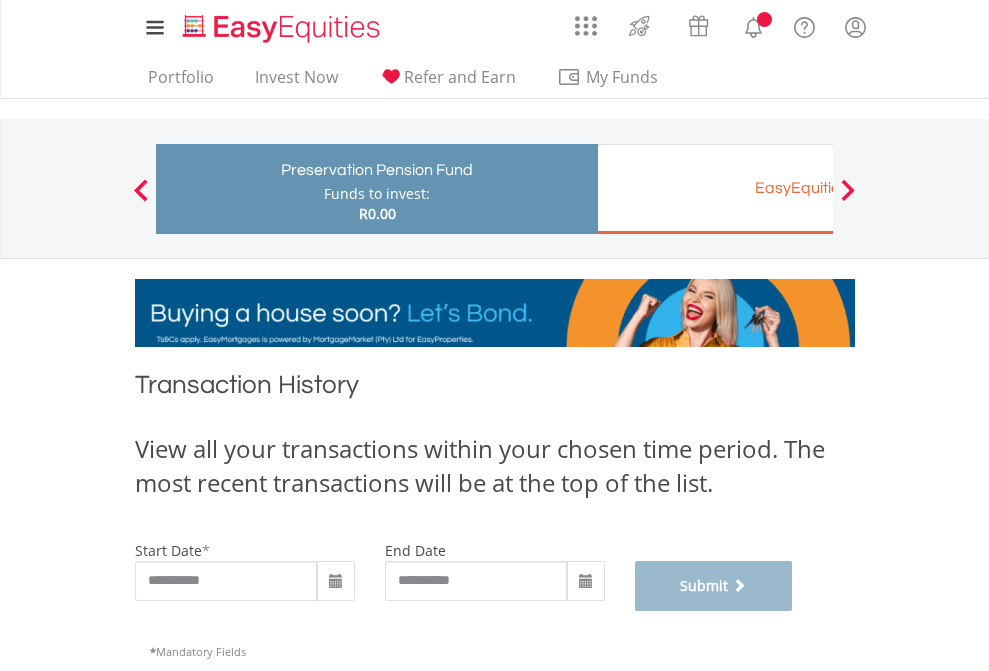 scroll, scrollTop: 811, scrollLeft: 0, axis: vertical 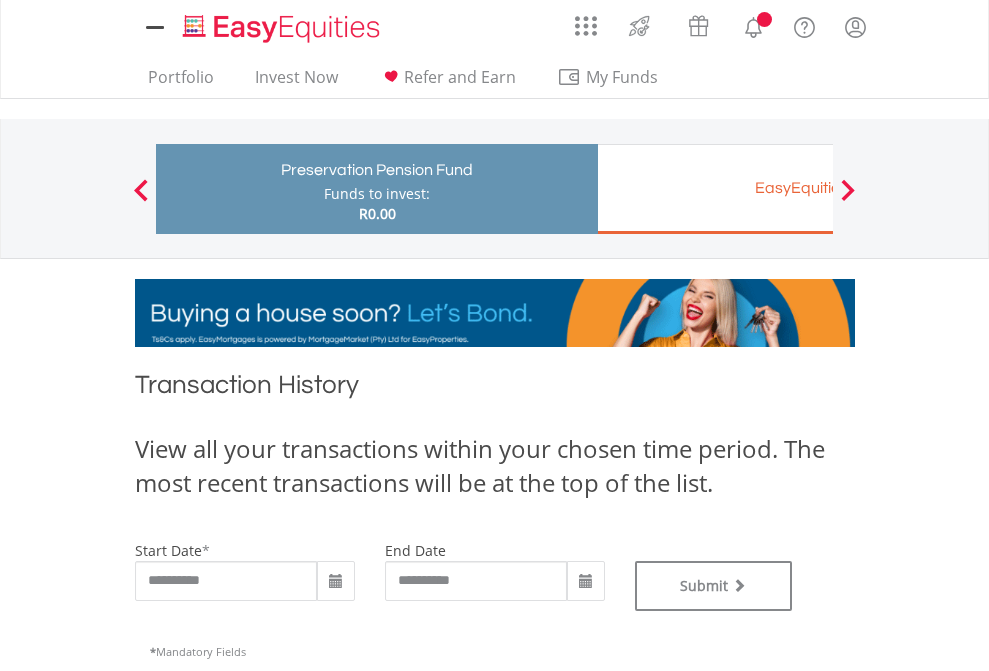 click on "EasyEquities EUR" at bounding box center (818, 188) 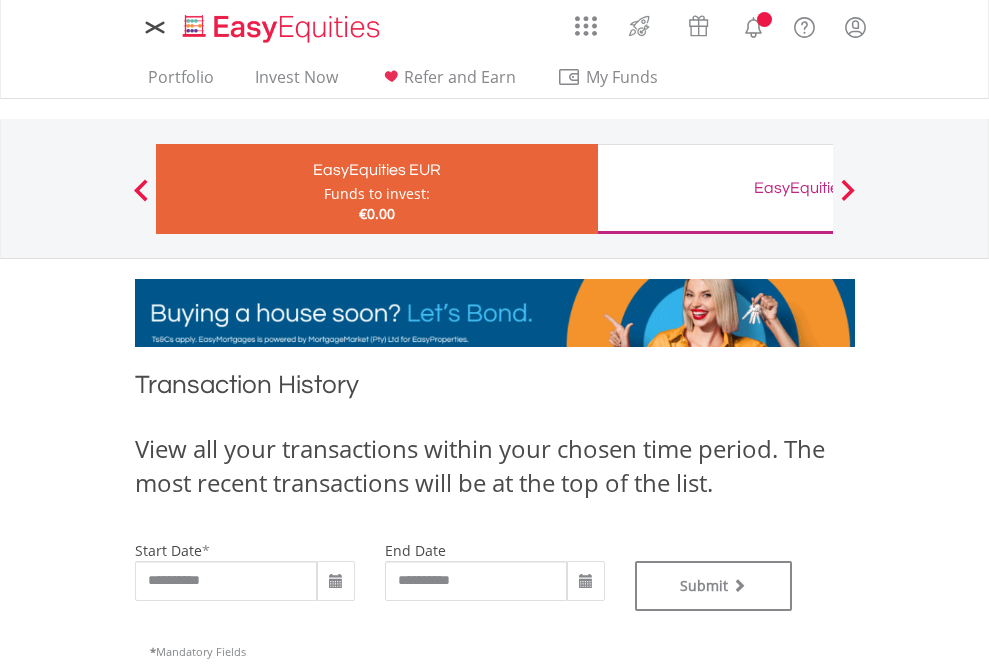 scroll, scrollTop: 0, scrollLeft: 0, axis: both 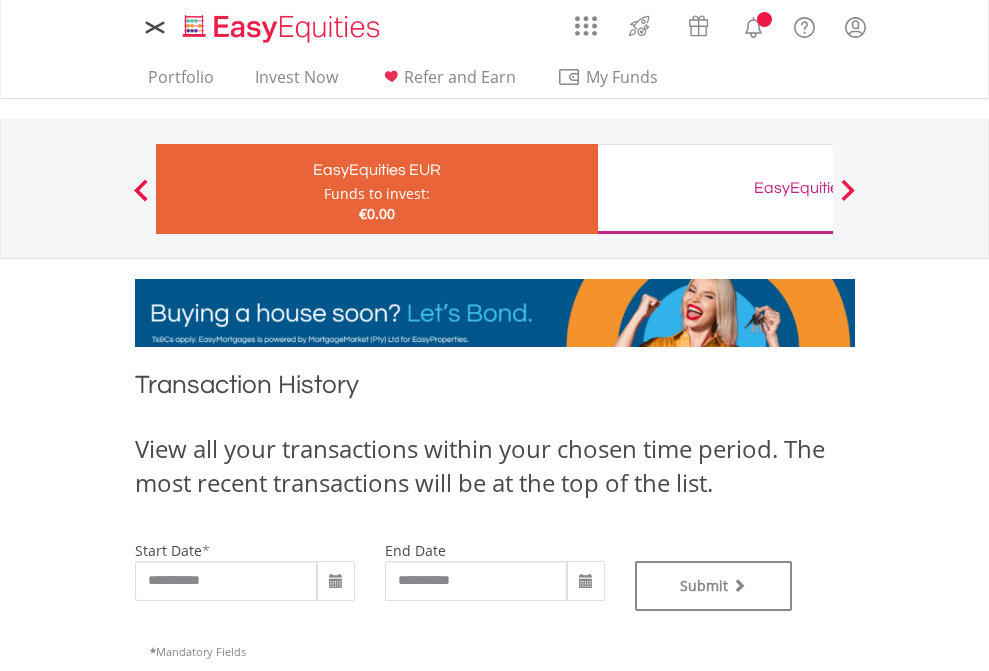 type on "**********" 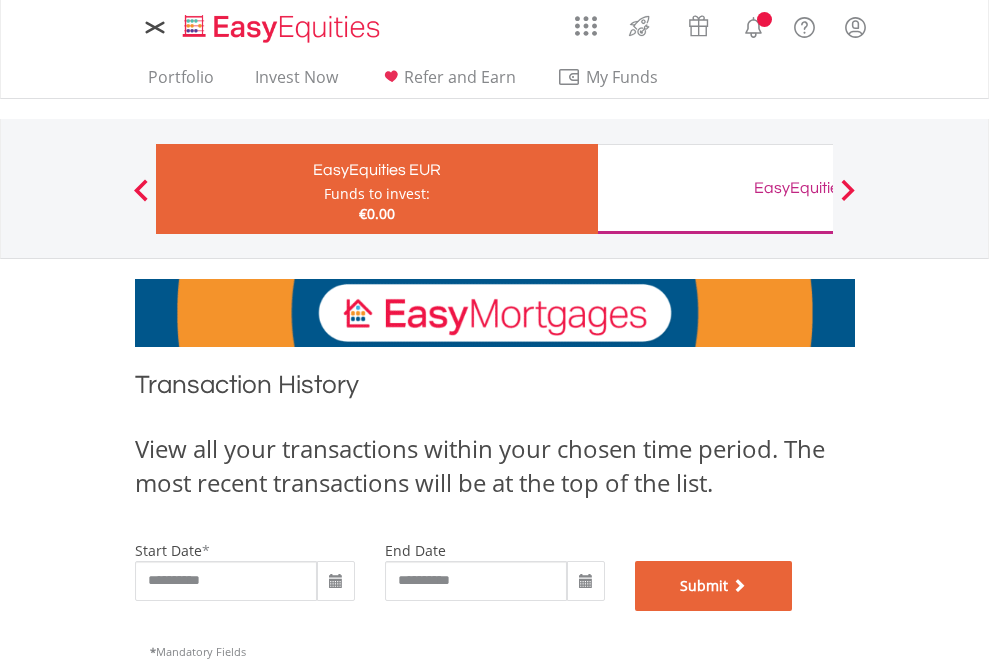 click on "Submit" at bounding box center [714, 586] 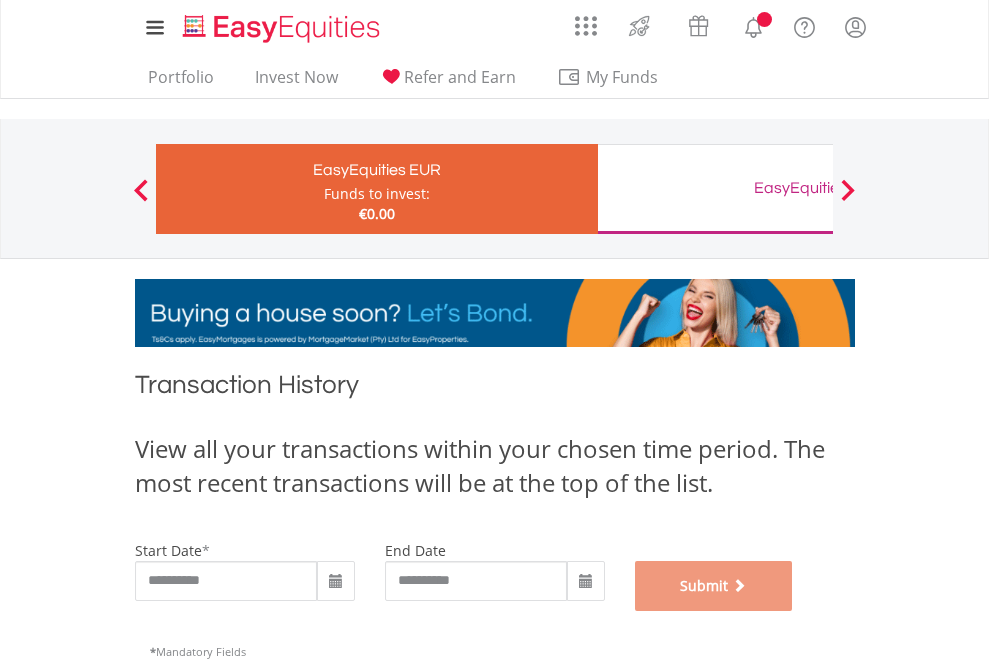 scroll, scrollTop: 811, scrollLeft: 0, axis: vertical 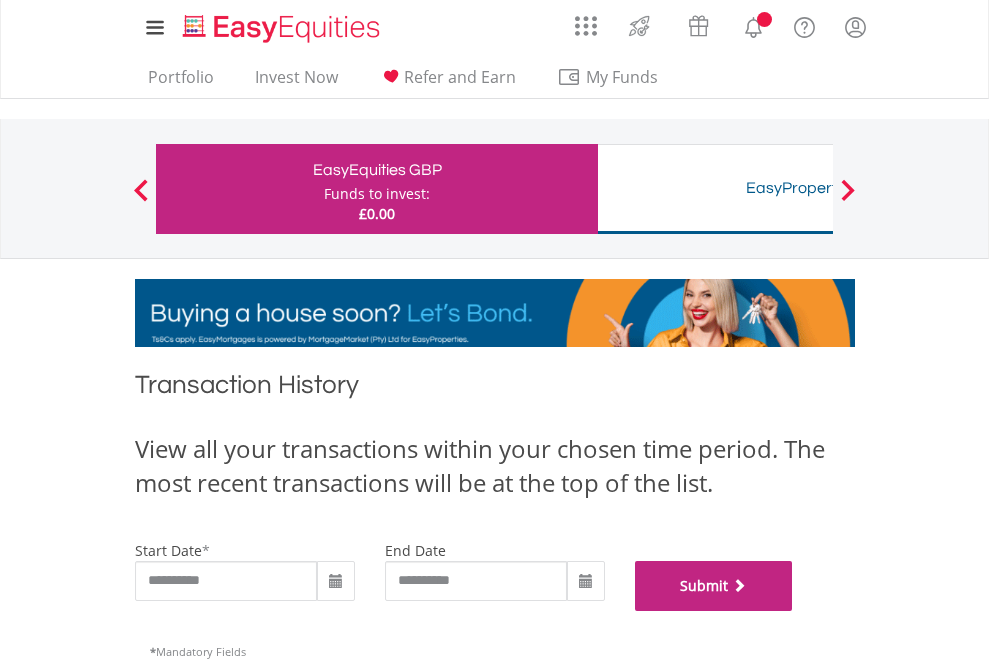click on "Submit" at bounding box center [714, 586] 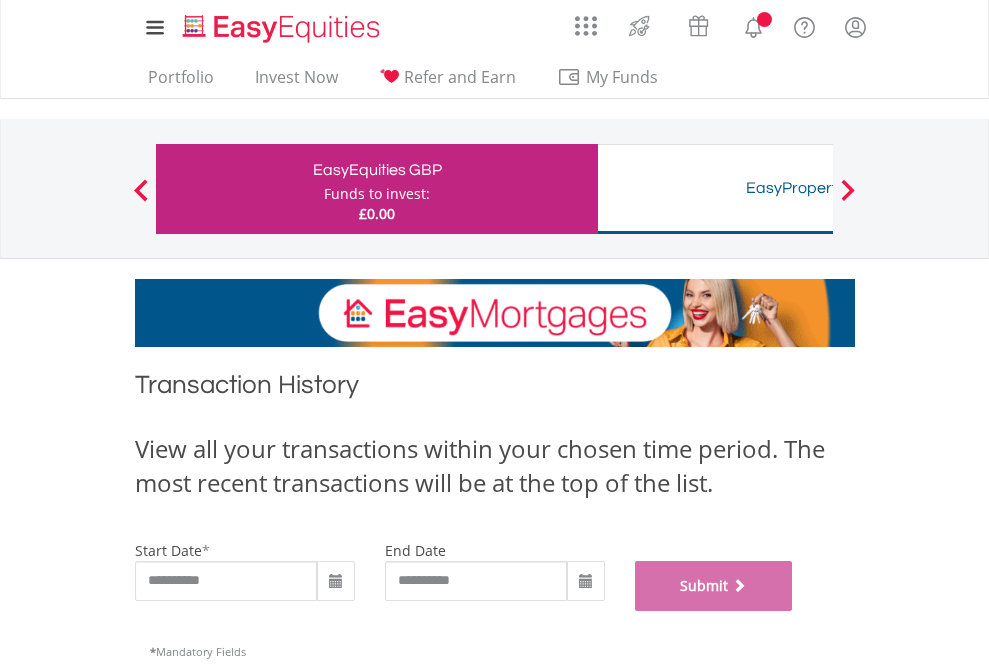 scroll, scrollTop: 811, scrollLeft: 0, axis: vertical 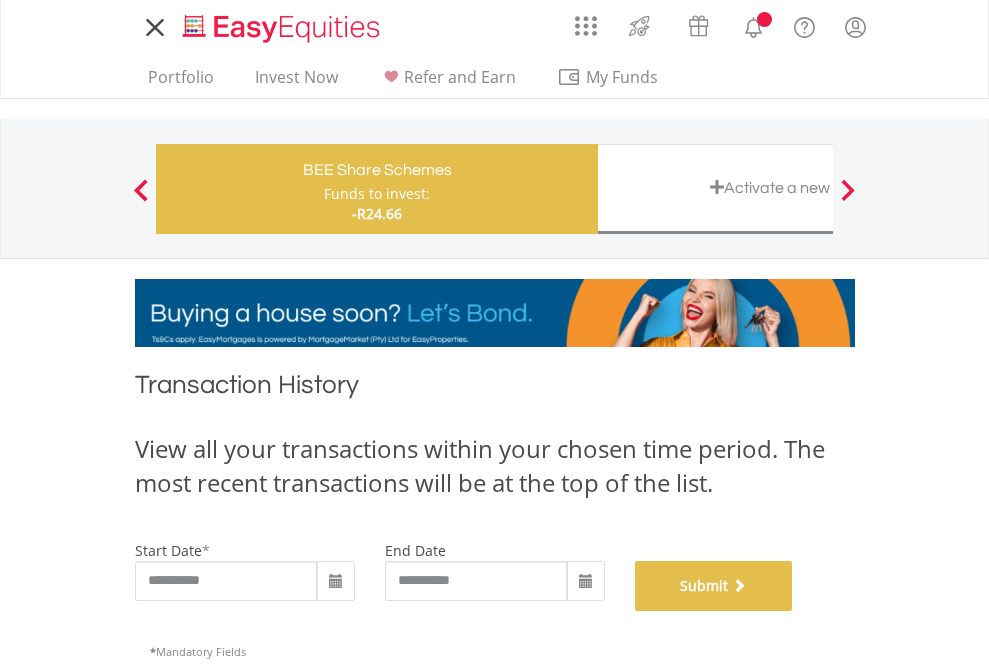 click on "Submit" at bounding box center [714, 586] 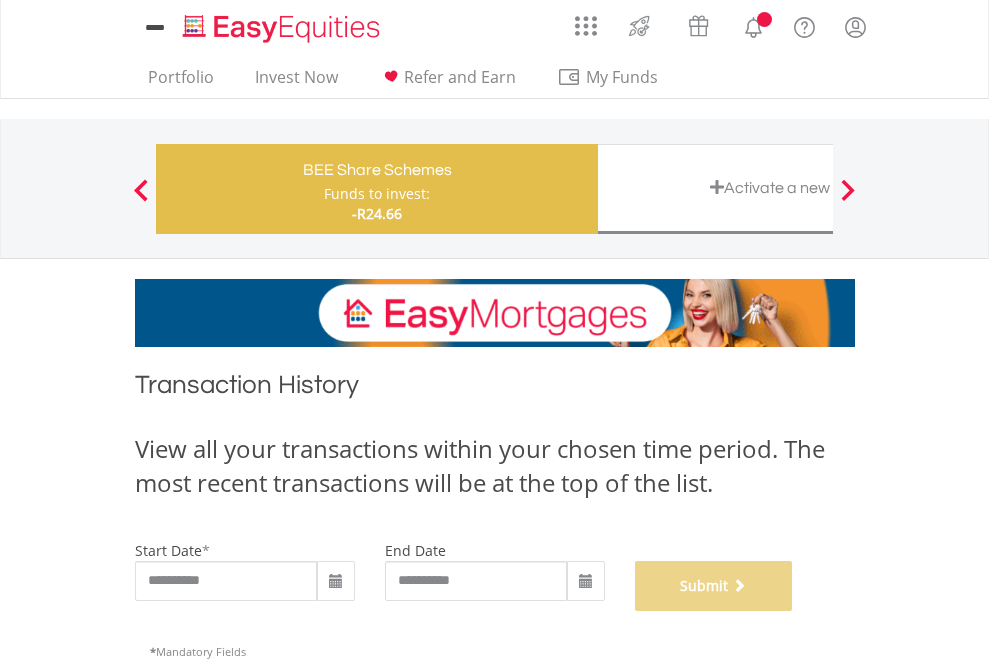 scroll, scrollTop: 811, scrollLeft: 0, axis: vertical 